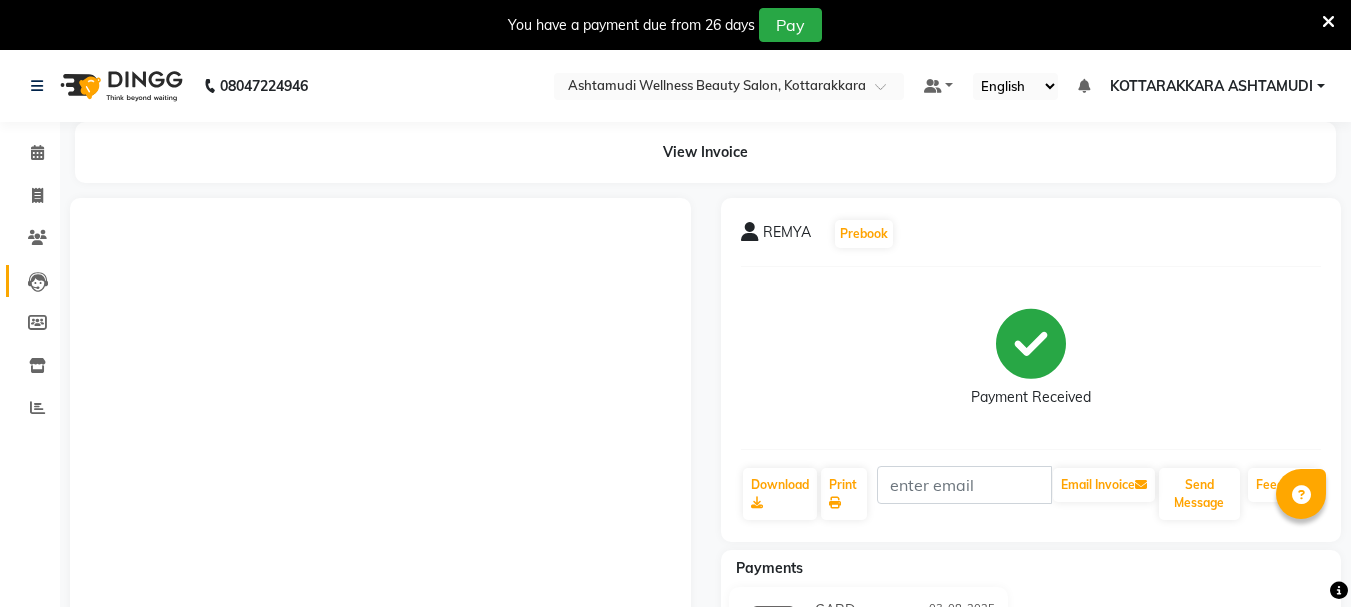 scroll, scrollTop: 197, scrollLeft: 0, axis: vertical 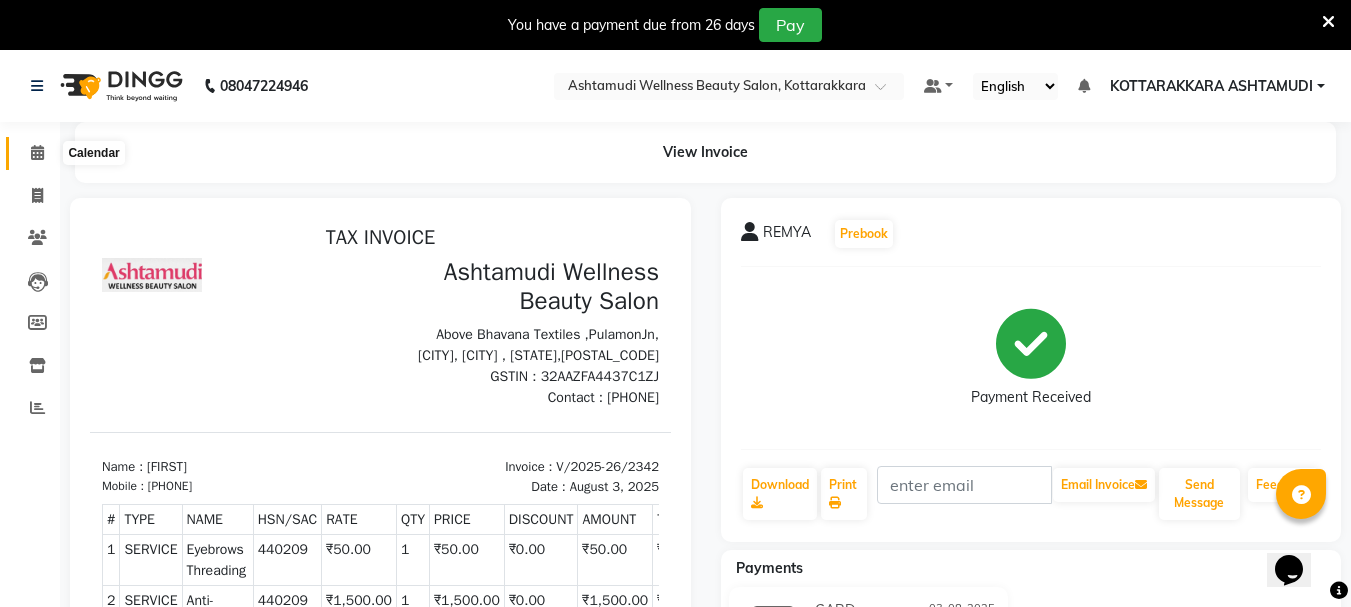 click 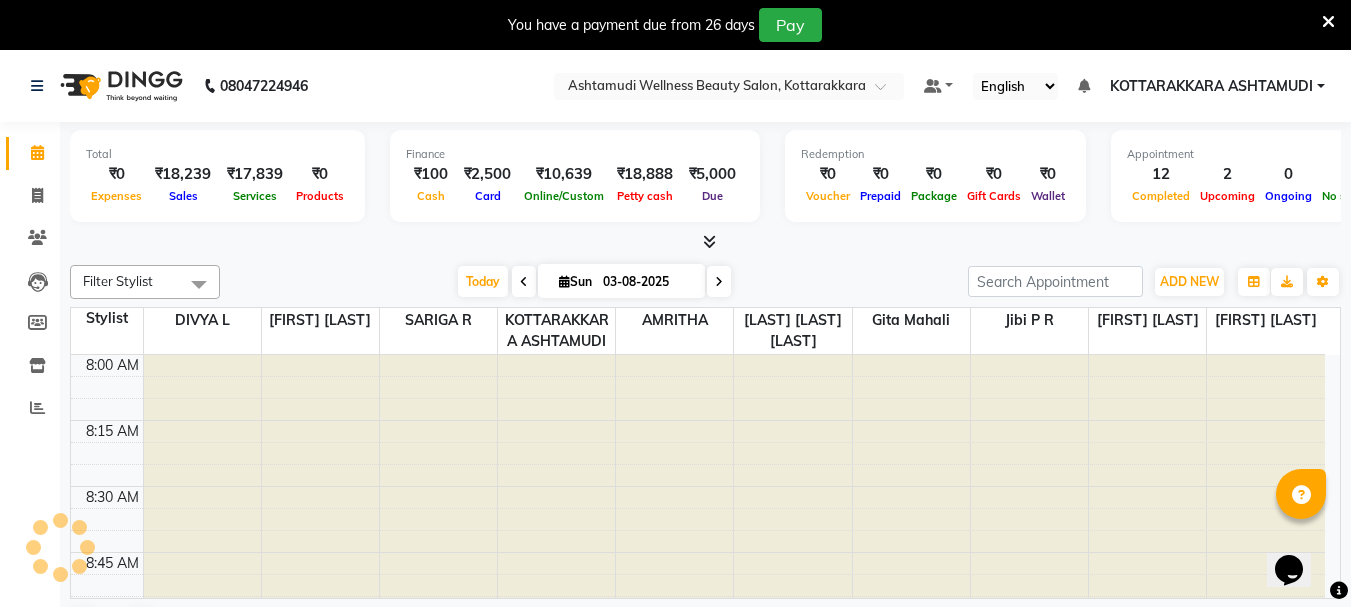 scroll, scrollTop: 0, scrollLeft: 0, axis: both 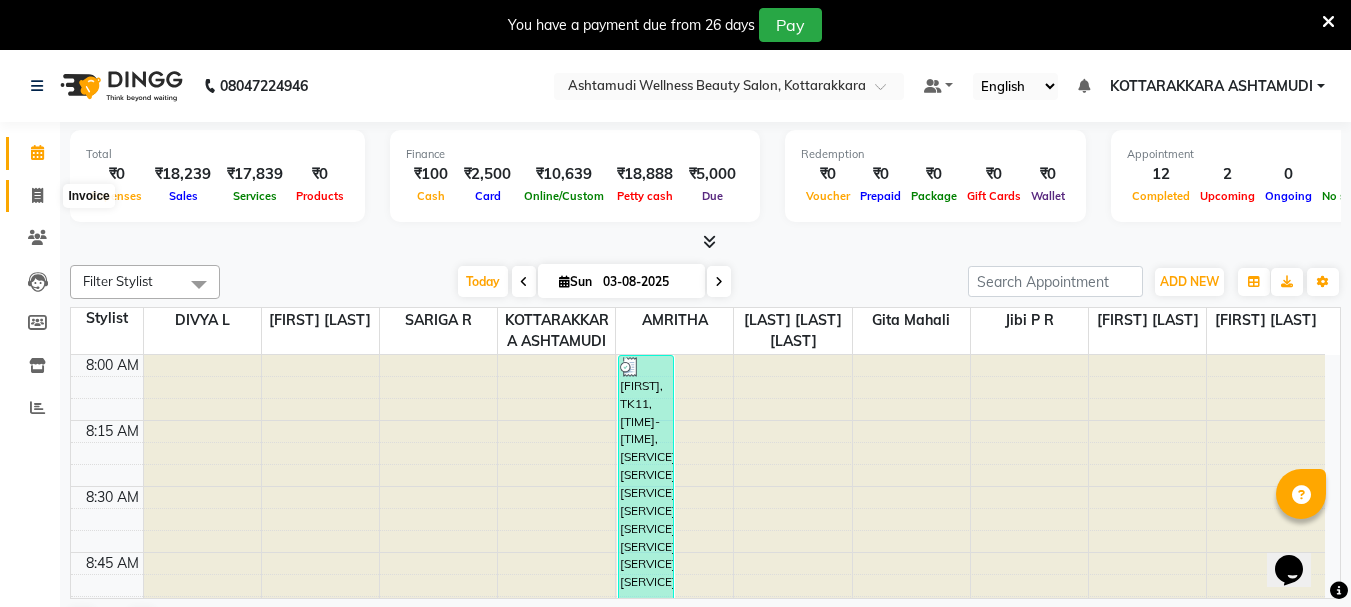 click 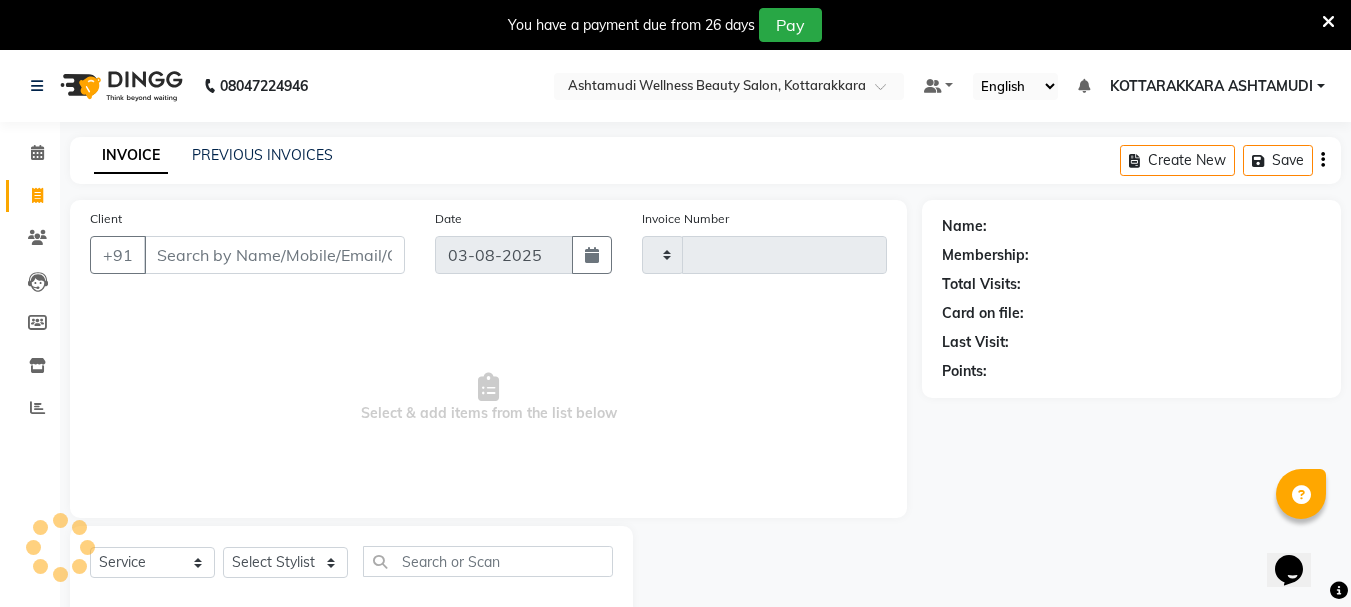 type on "2343" 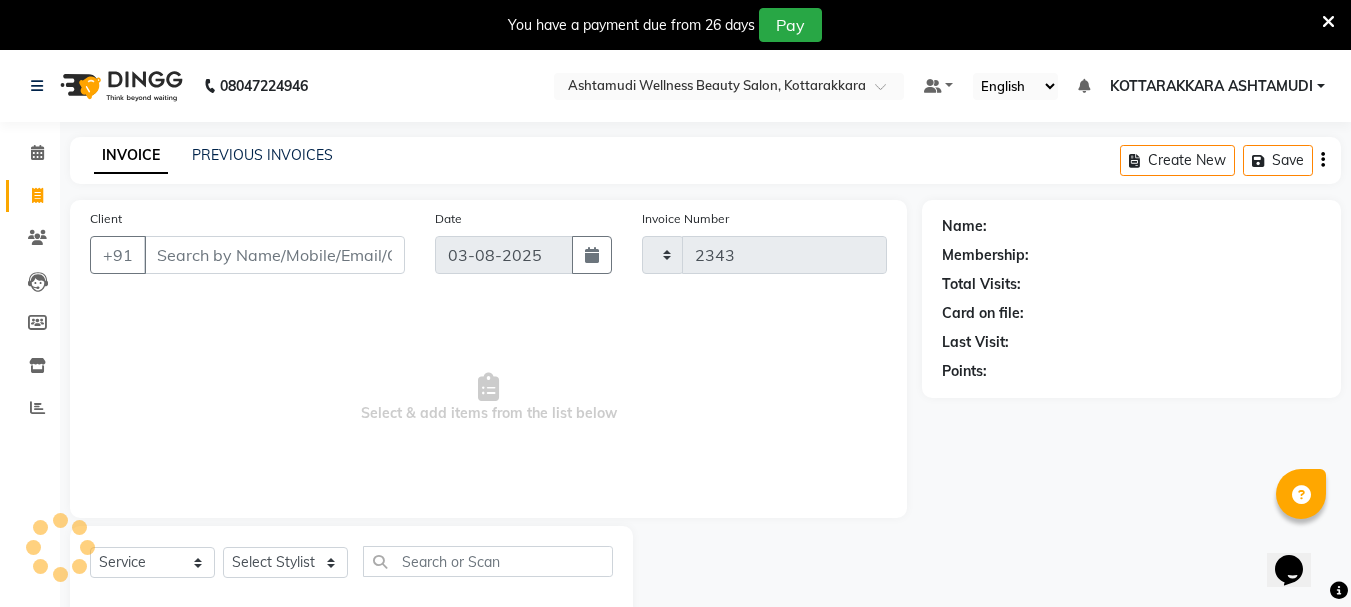 select on "4664" 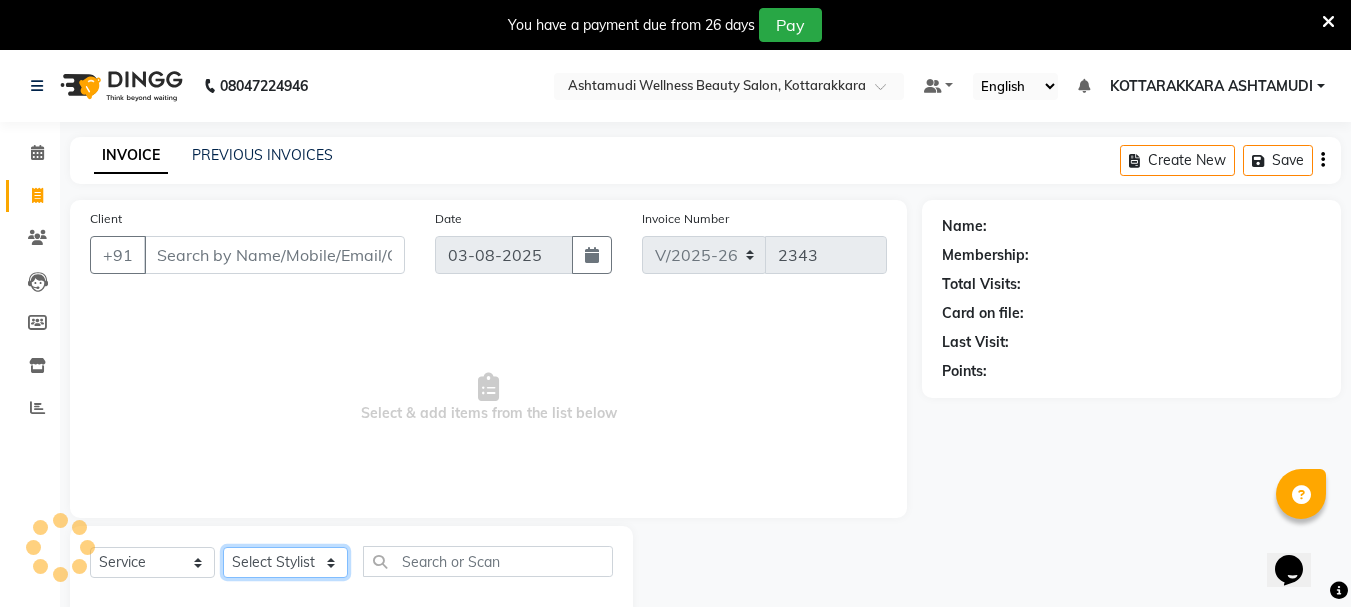 click on "Select Stylist" 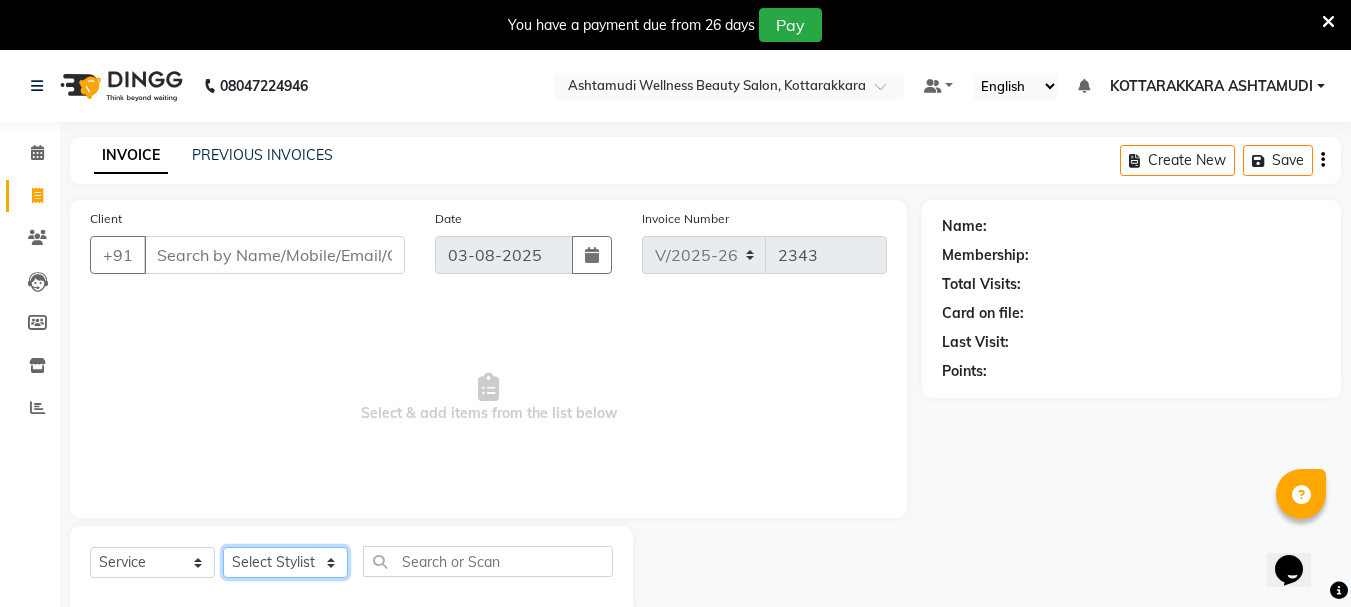 select on "65260" 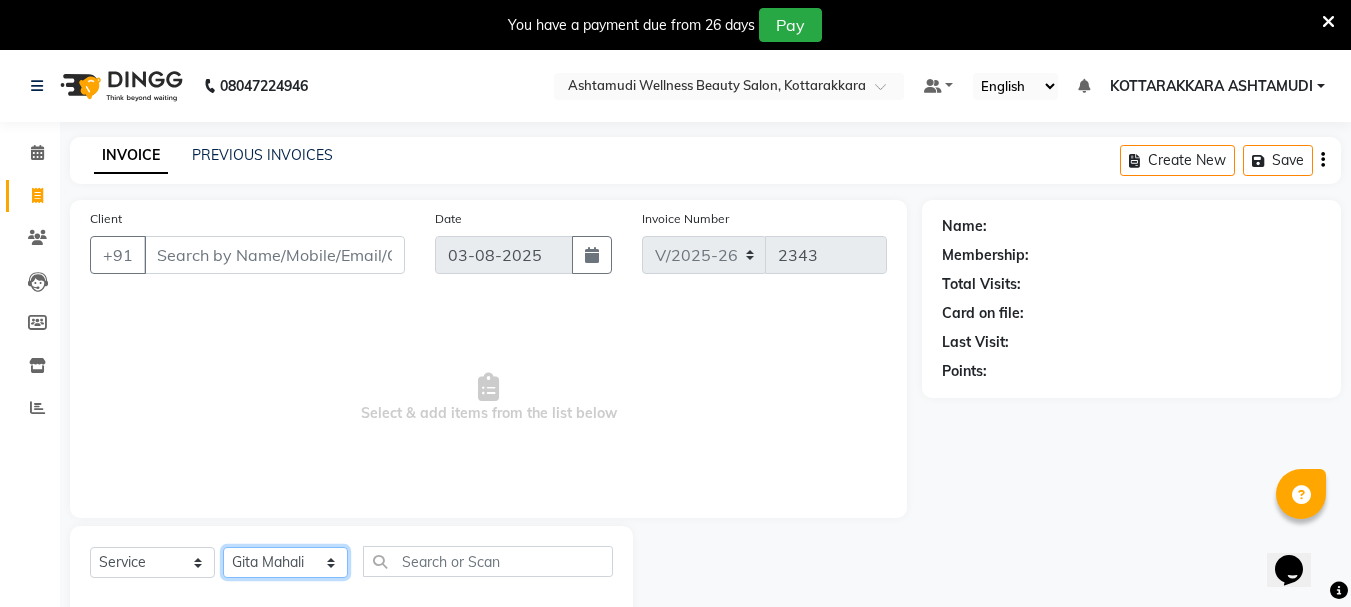 click on "Select Stylist [FIRST] [LAST]  [LAST] [LAST] [LAST] [FIRST] [LAST]  [LAST] [LAST] [LAST]" 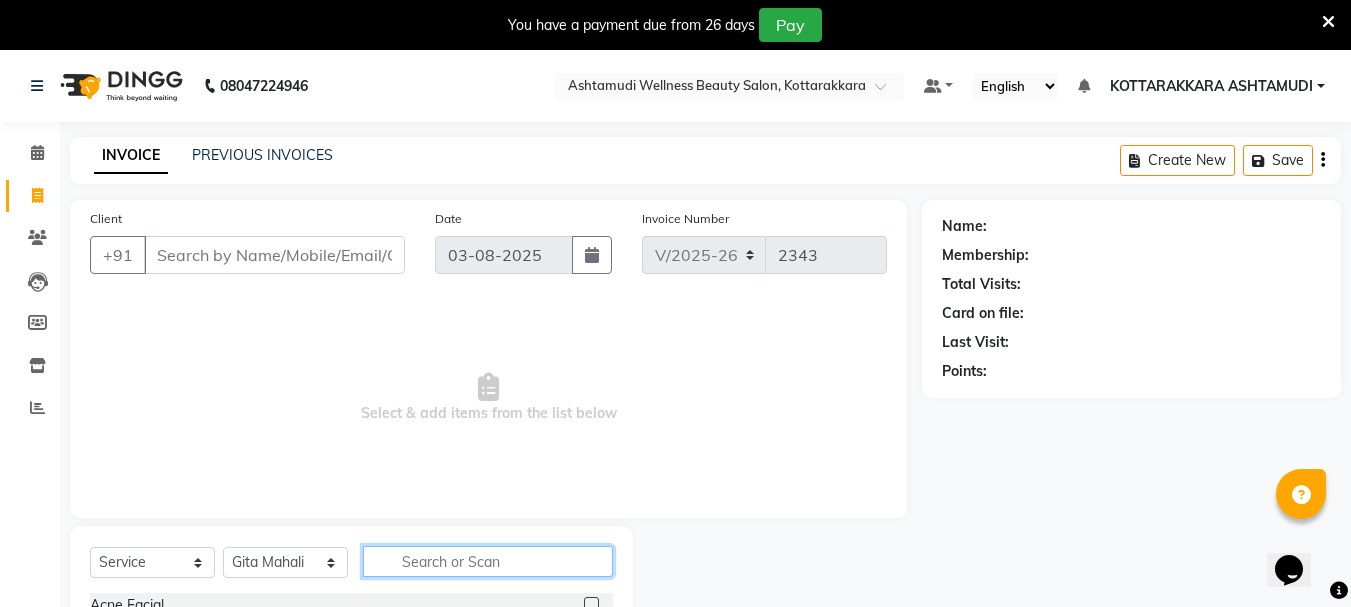 click 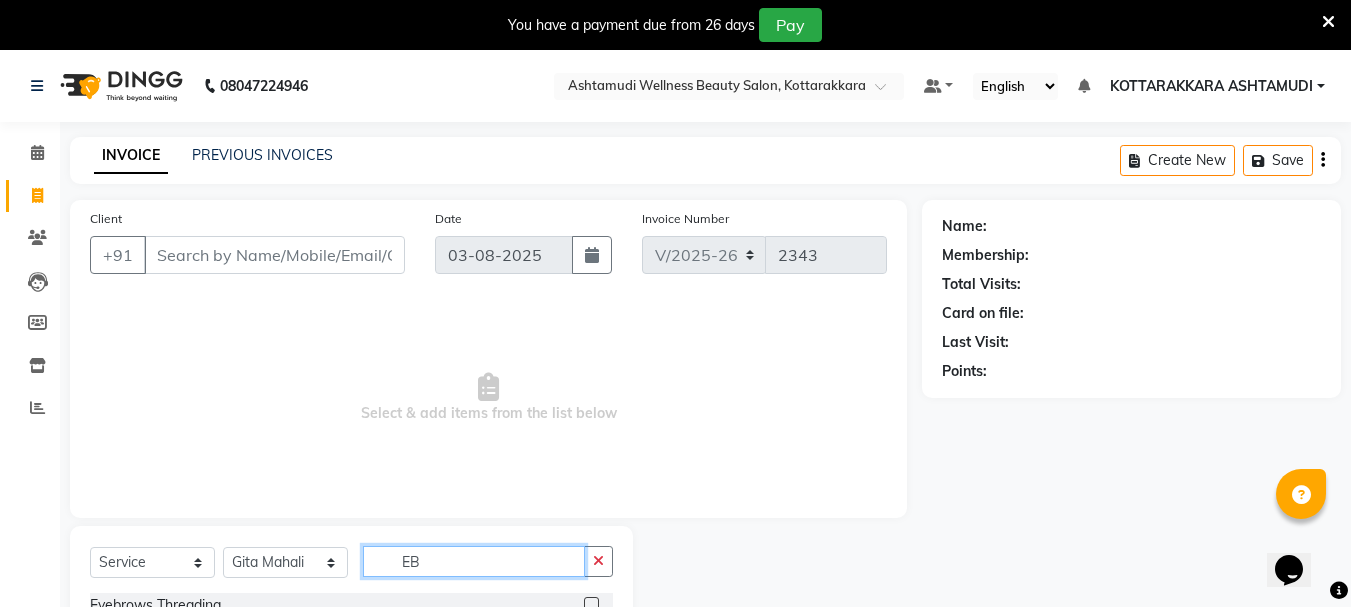 scroll, scrollTop: 73, scrollLeft: 0, axis: vertical 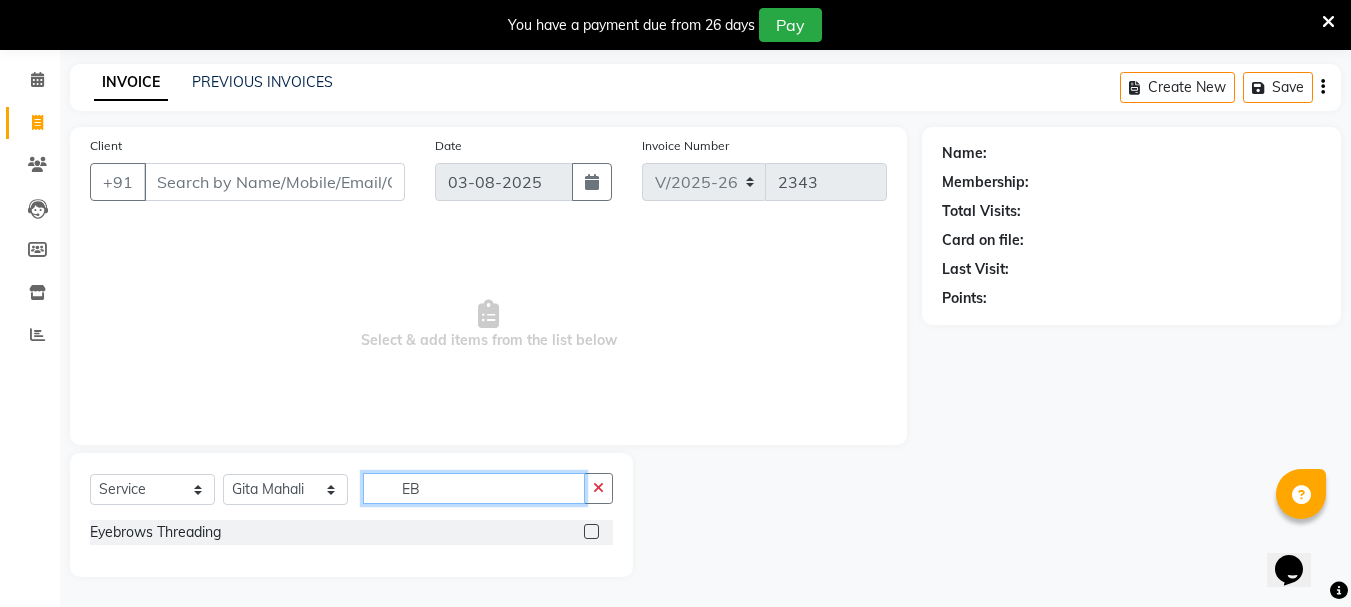 type on "EB" 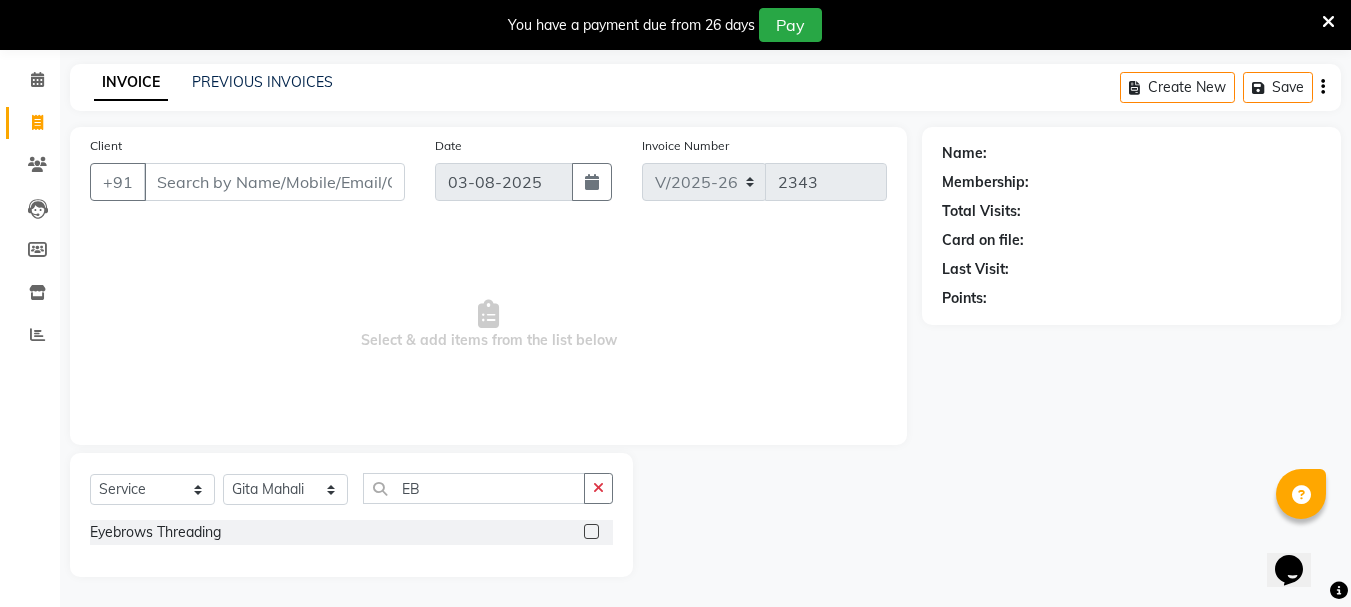 click 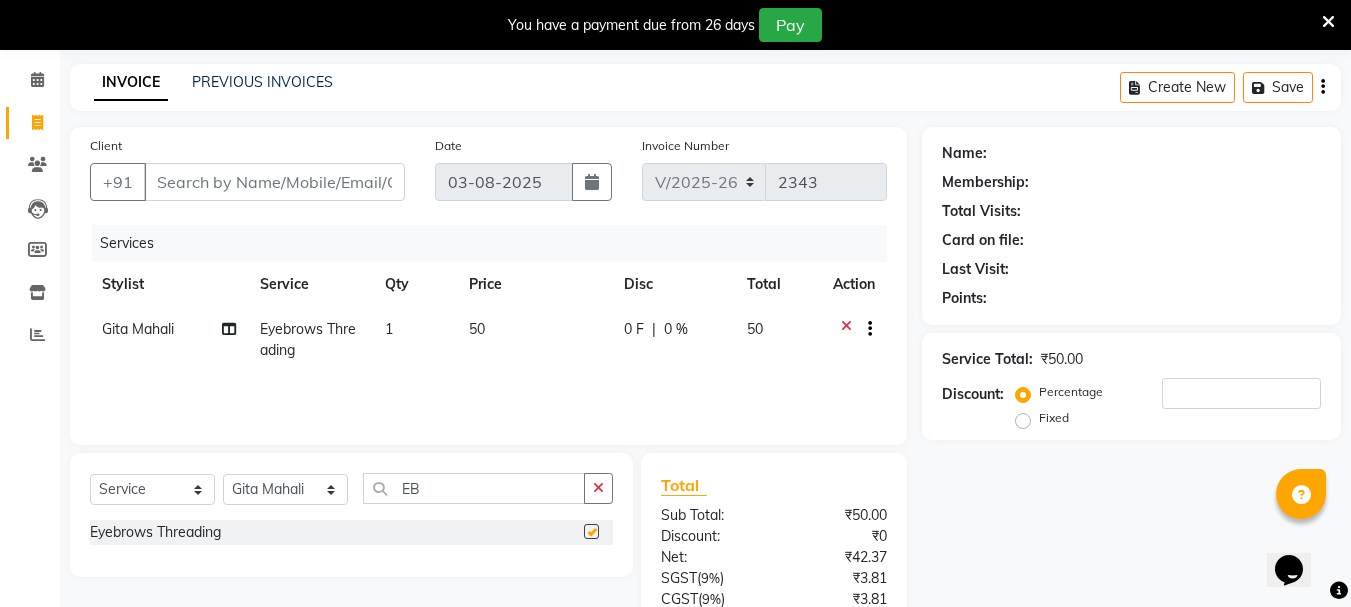 checkbox on "false" 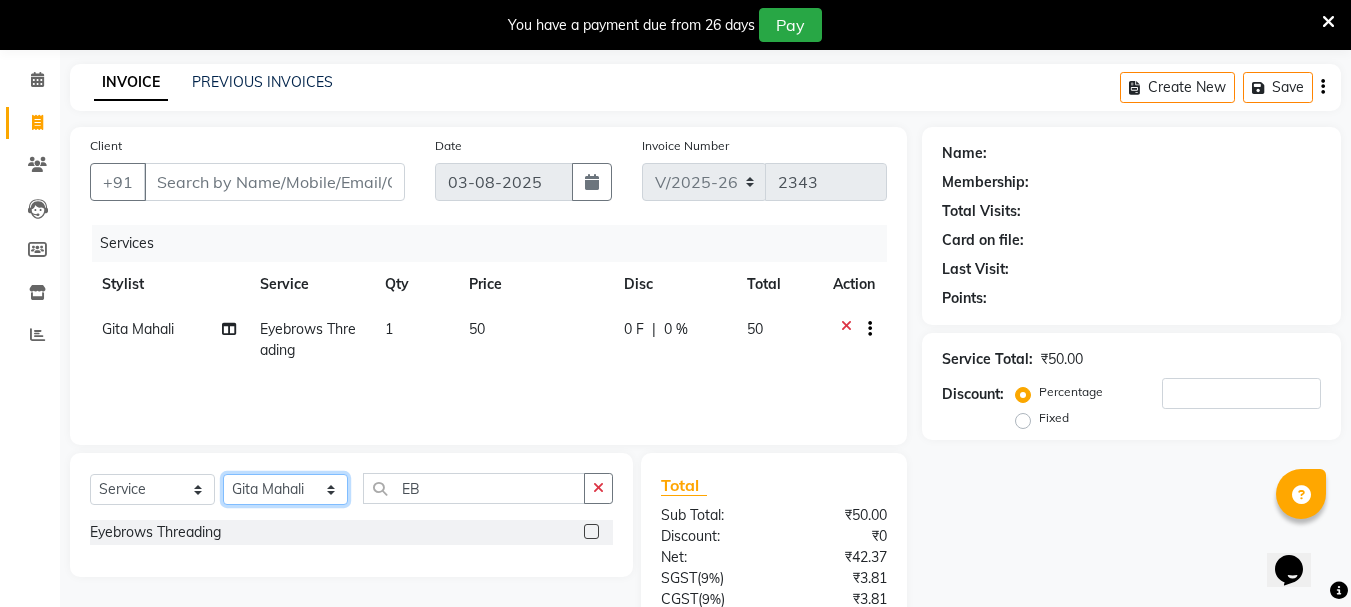click on "Select Stylist [FIRST] [LAST]  [LAST] [LAST] [LAST] [FIRST] [LAST]  [LAST] [LAST] [LAST]" 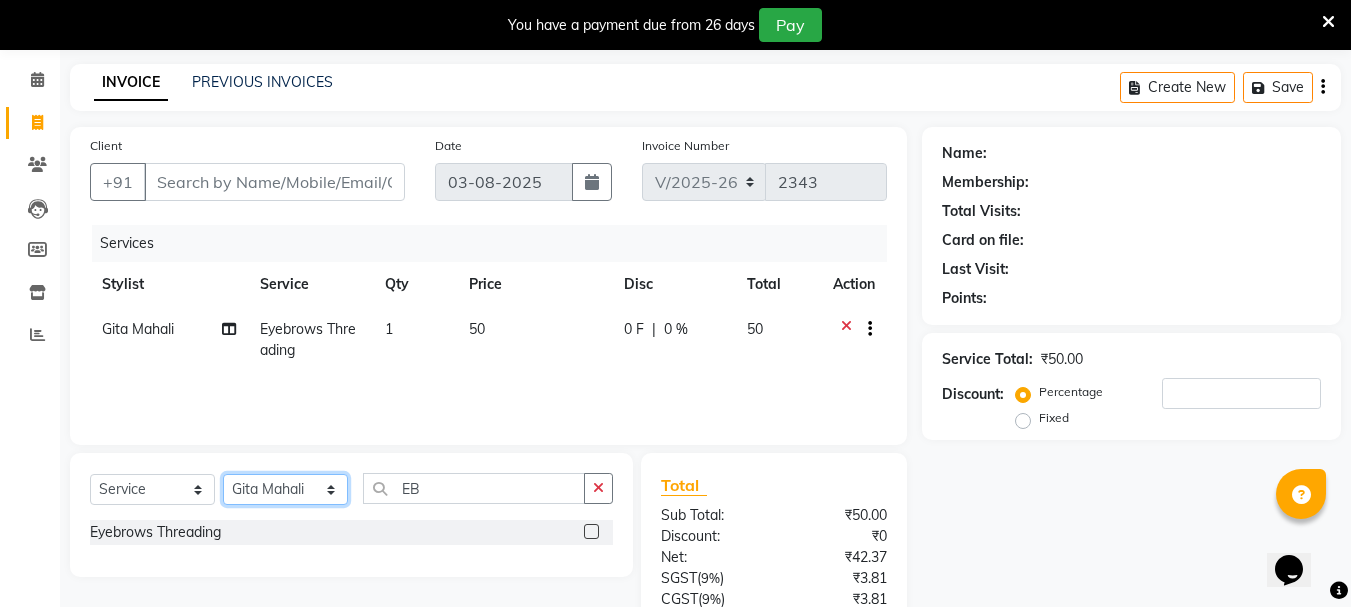 select on "27465" 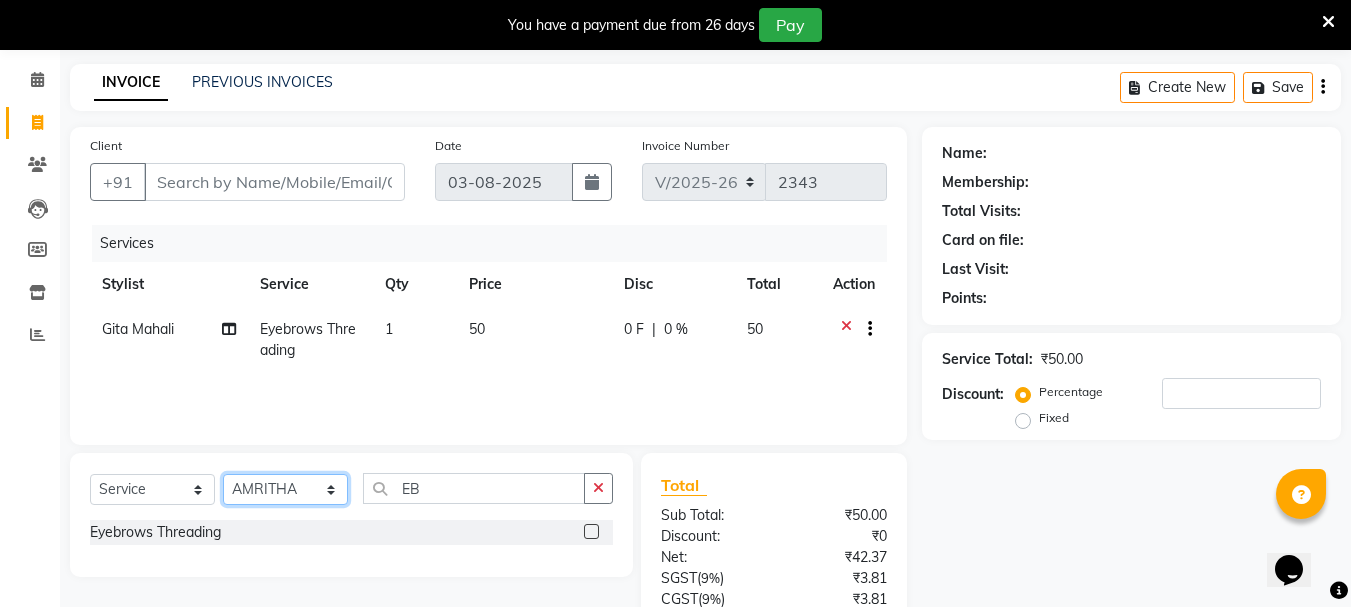 click on "Select Stylist [FIRST] [LAST]  [LAST] [LAST] [LAST] [FIRST] [LAST]  [LAST] [LAST] [LAST]" 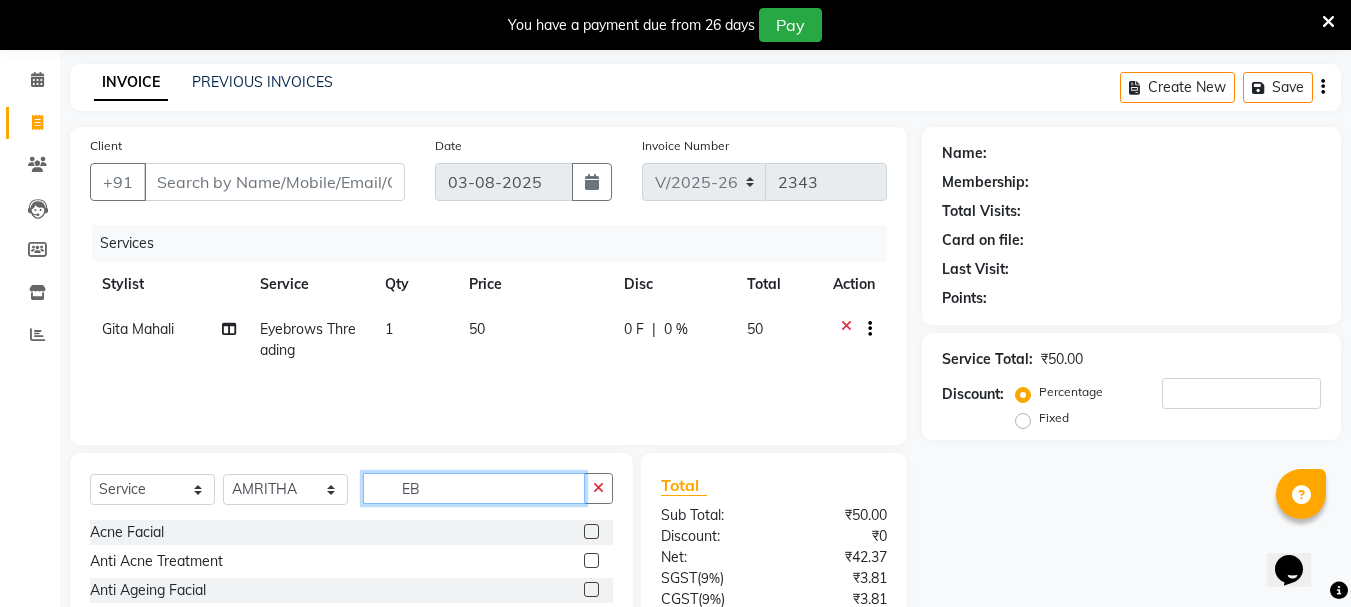 click on "EB" 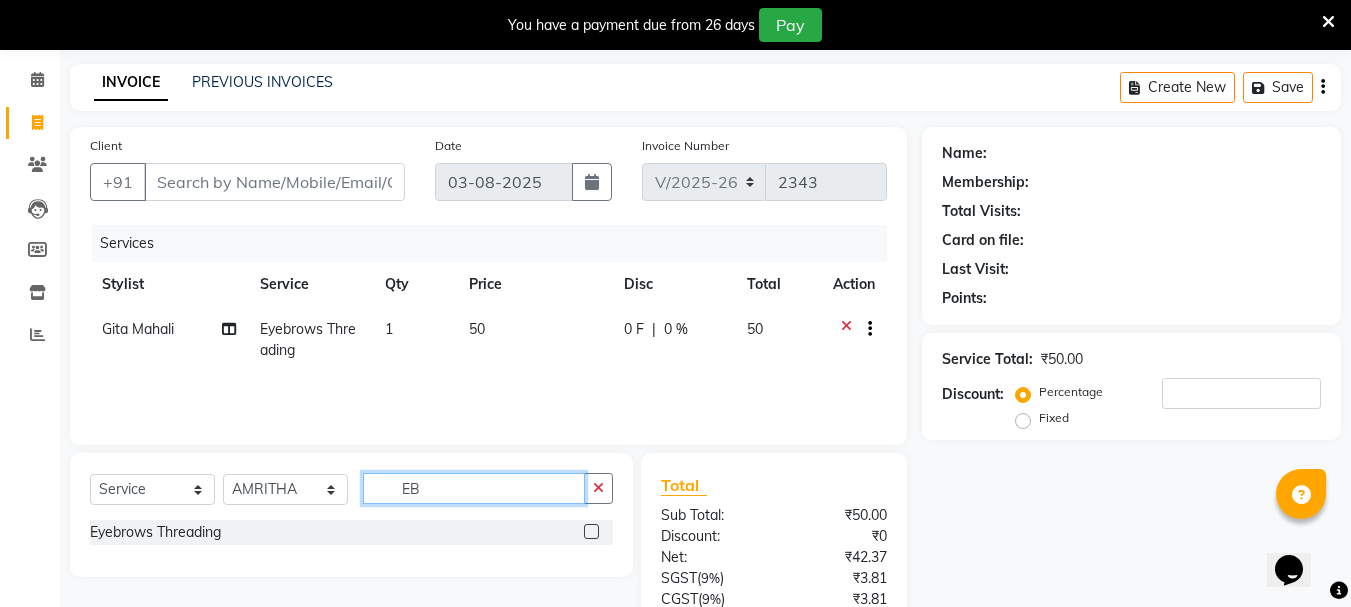 type on "EB" 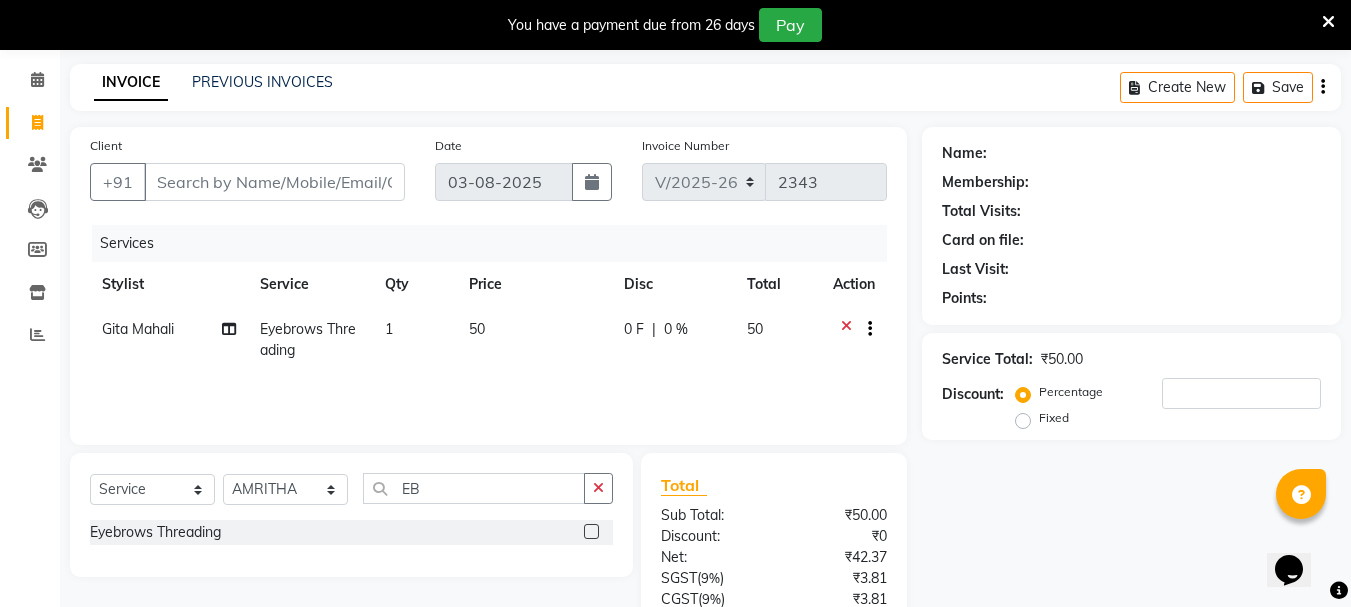 click 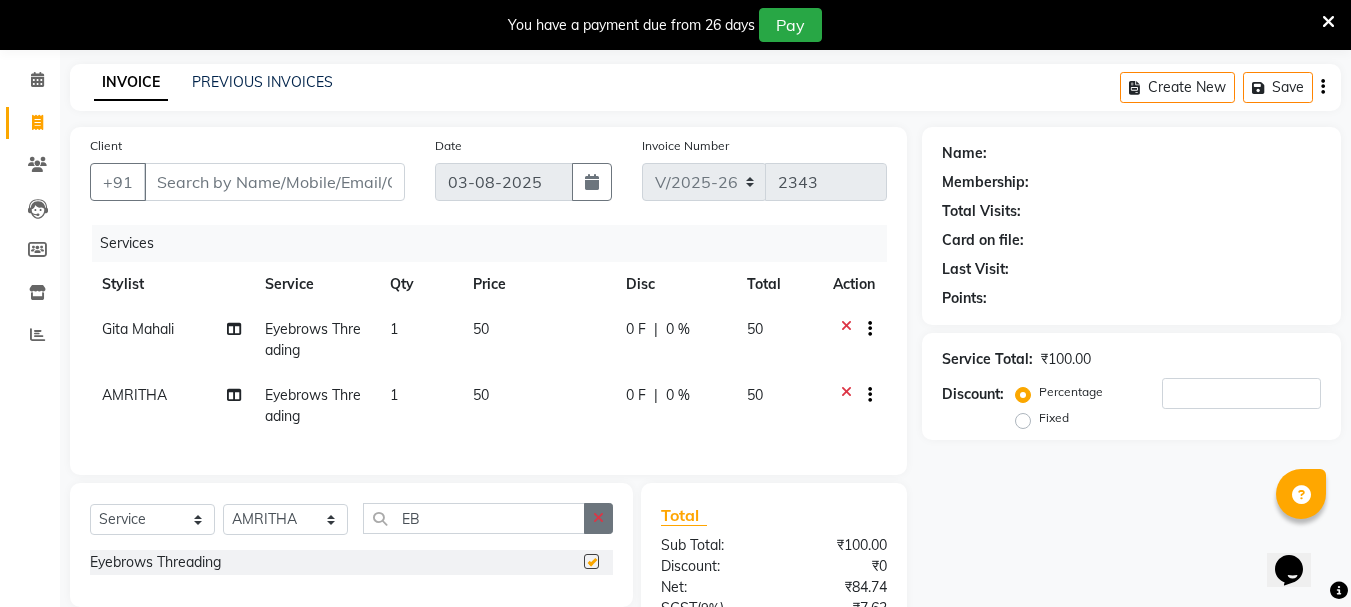 checkbox on "false" 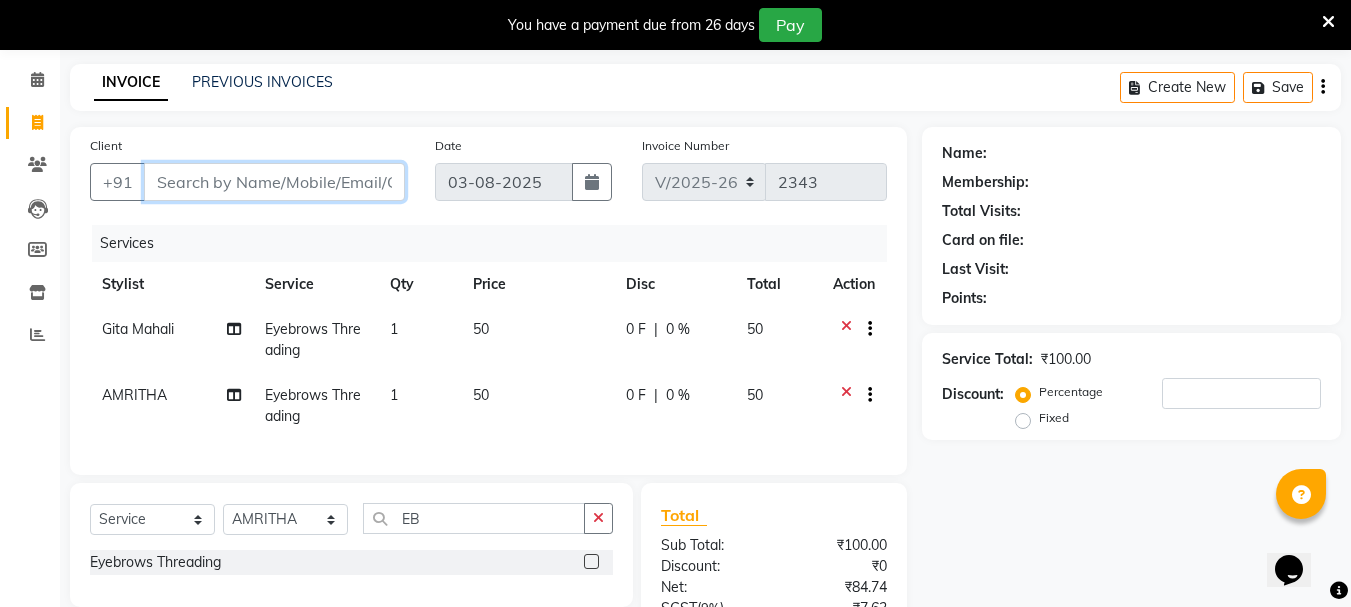 click on "Client" at bounding box center [274, 182] 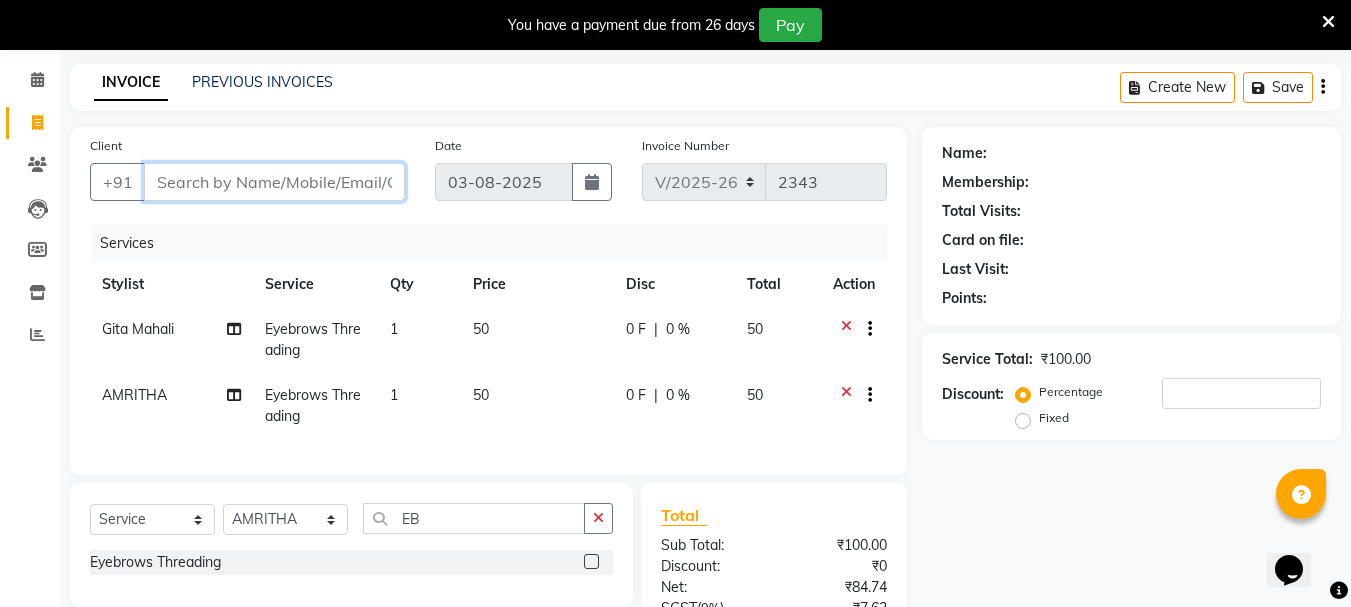 type on "9" 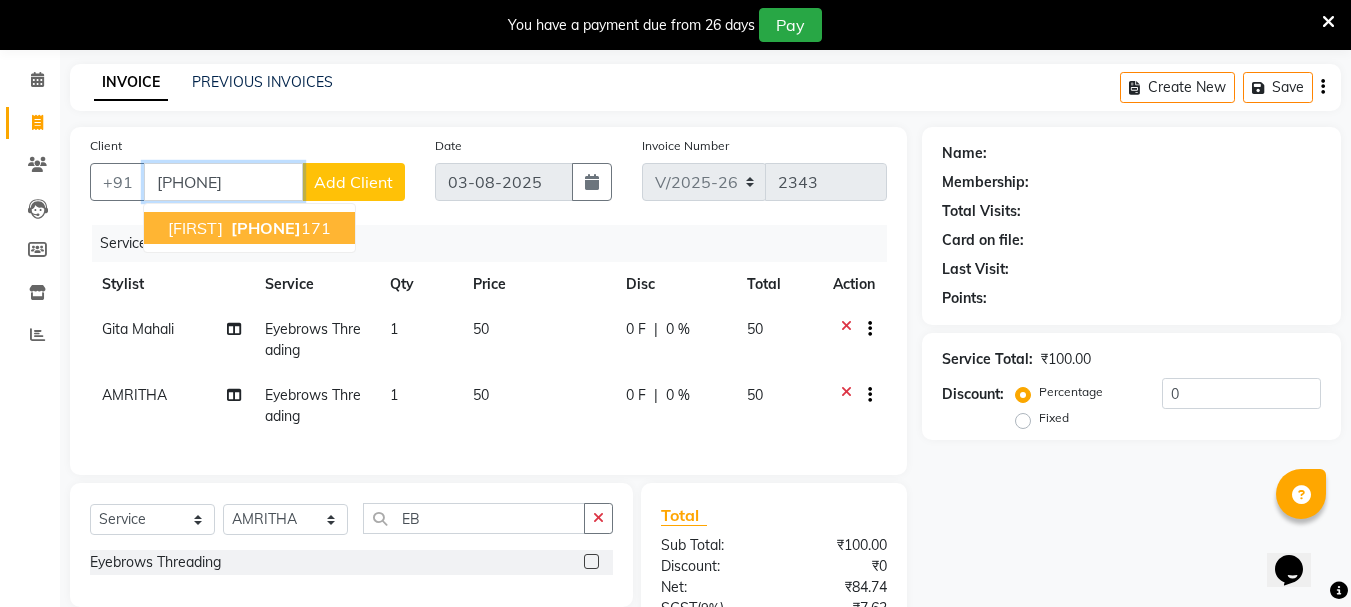click on "[PHONE]" at bounding box center (266, 228) 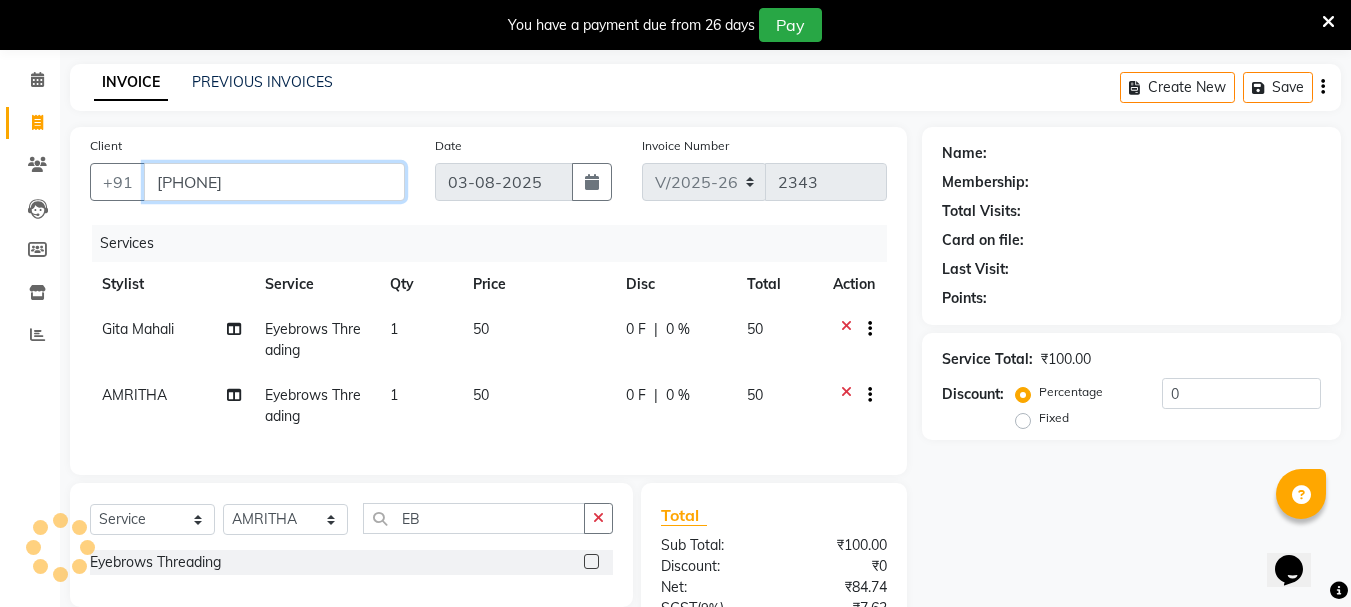 type on "[PHONE]" 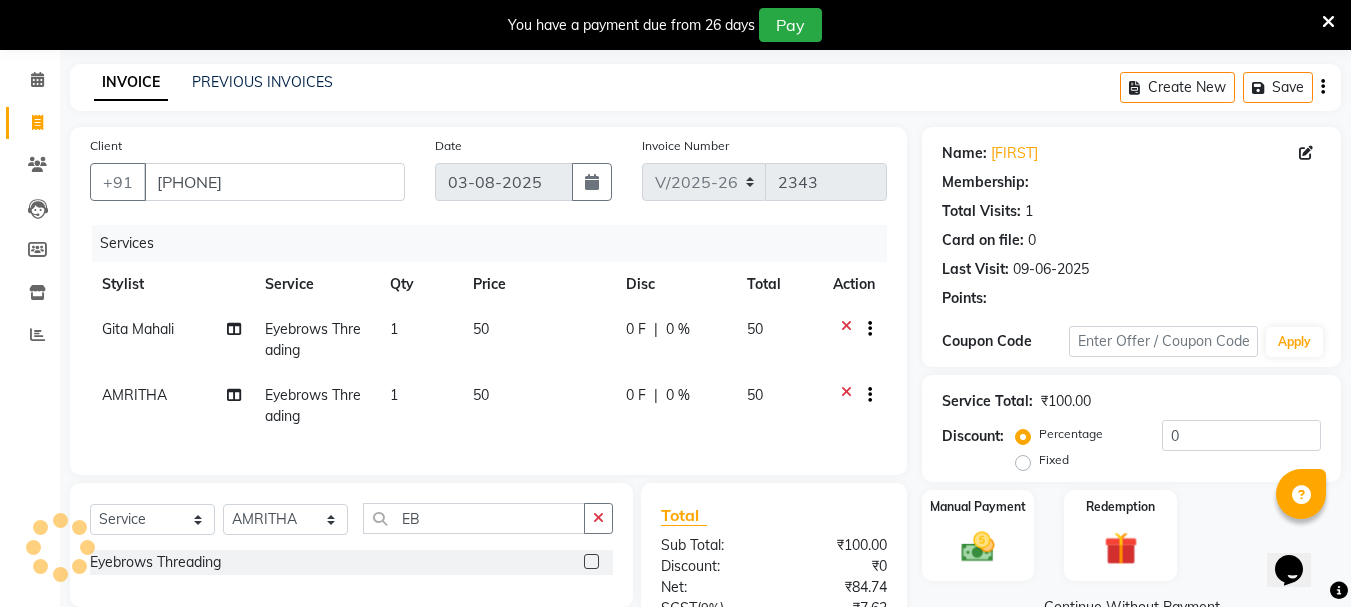 select on "1: Object" 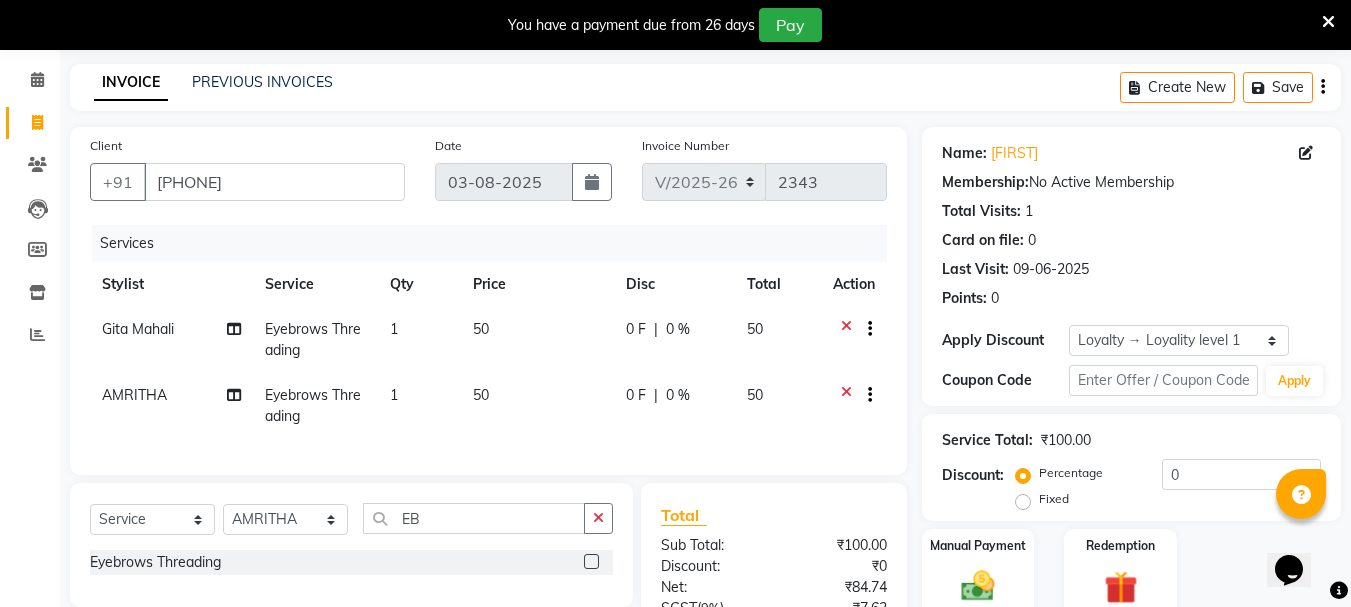 scroll, scrollTop: 288, scrollLeft: 0, axis: vertical 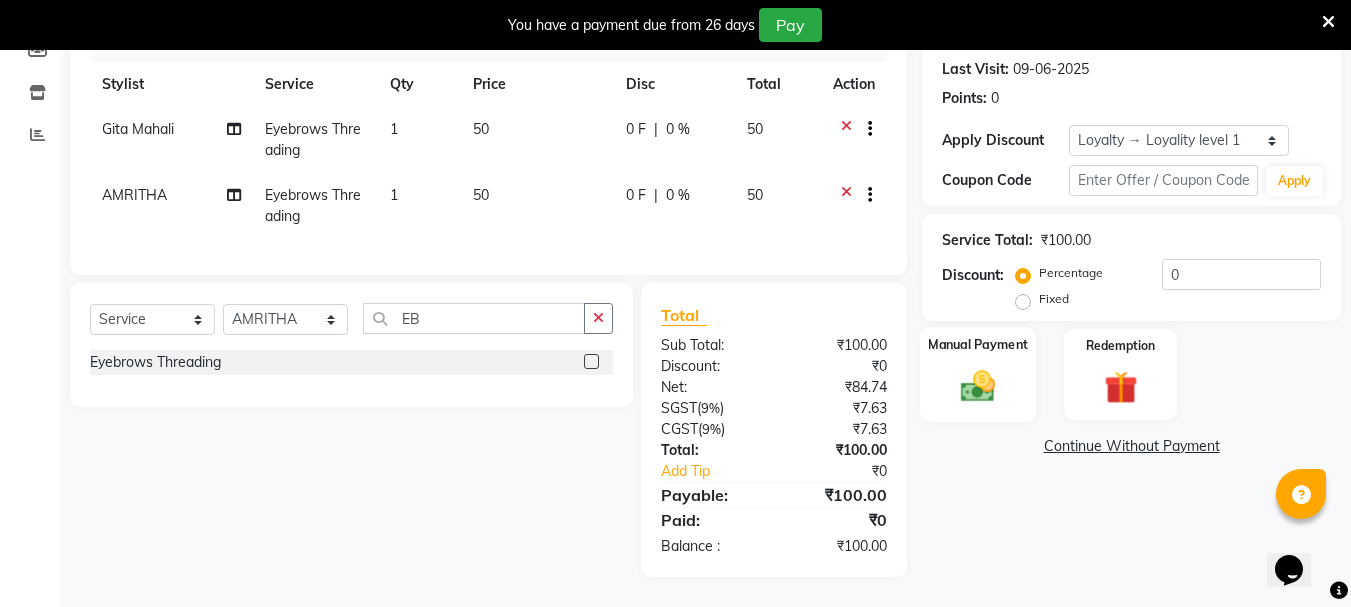 click 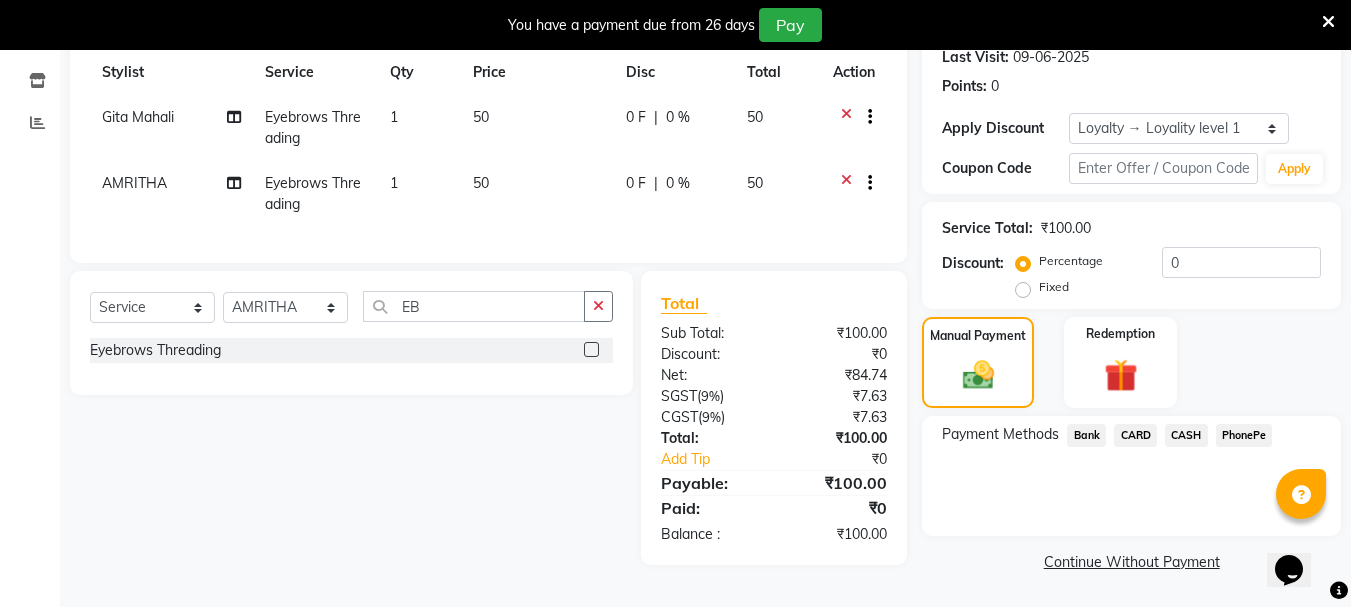 click on "PhonePe" 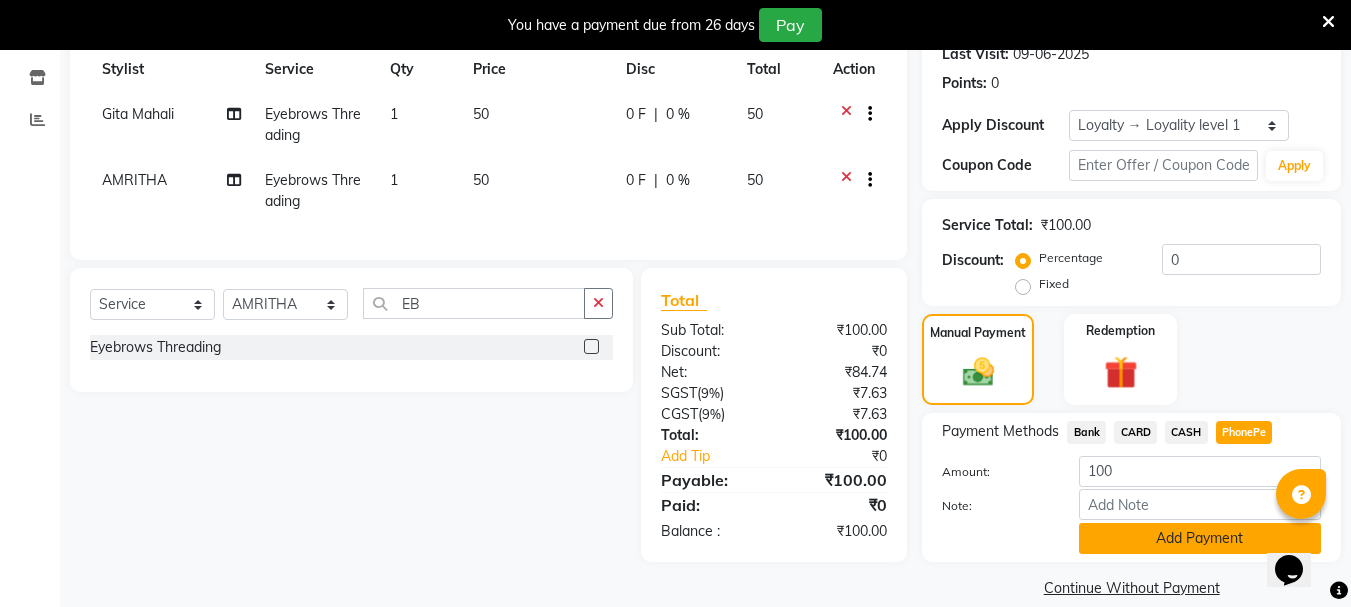 click on "Add Payment" 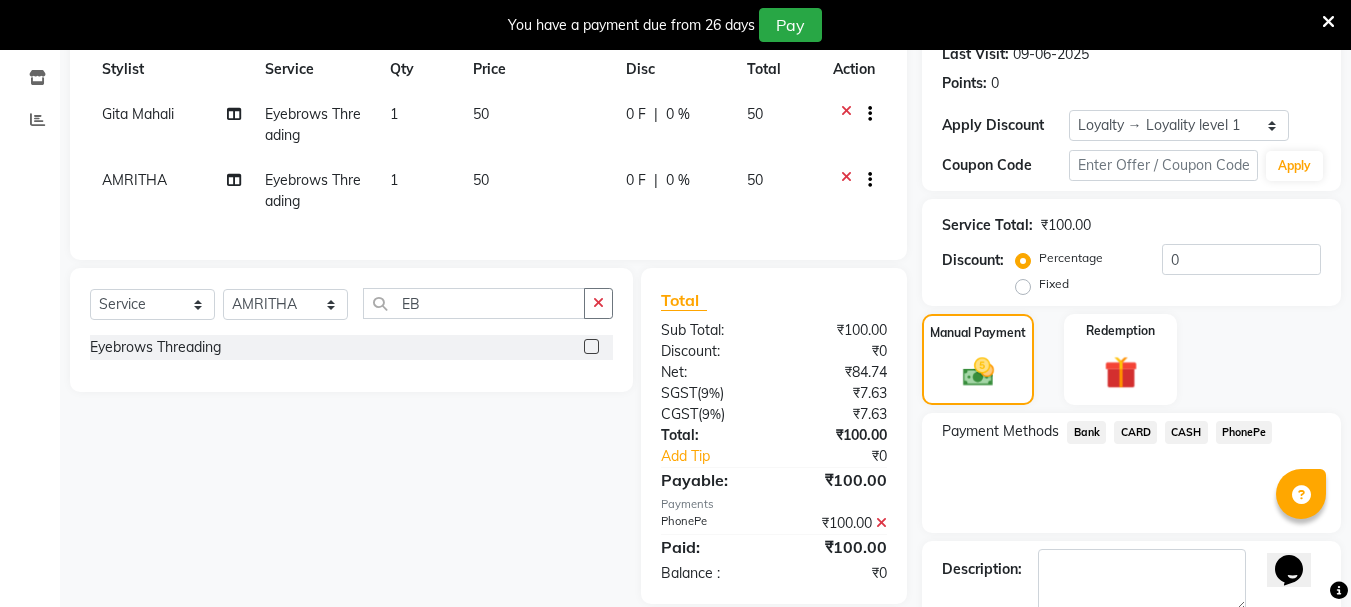 scroll, scrollTop: 429, scrollLeft: 0, axis: vertical 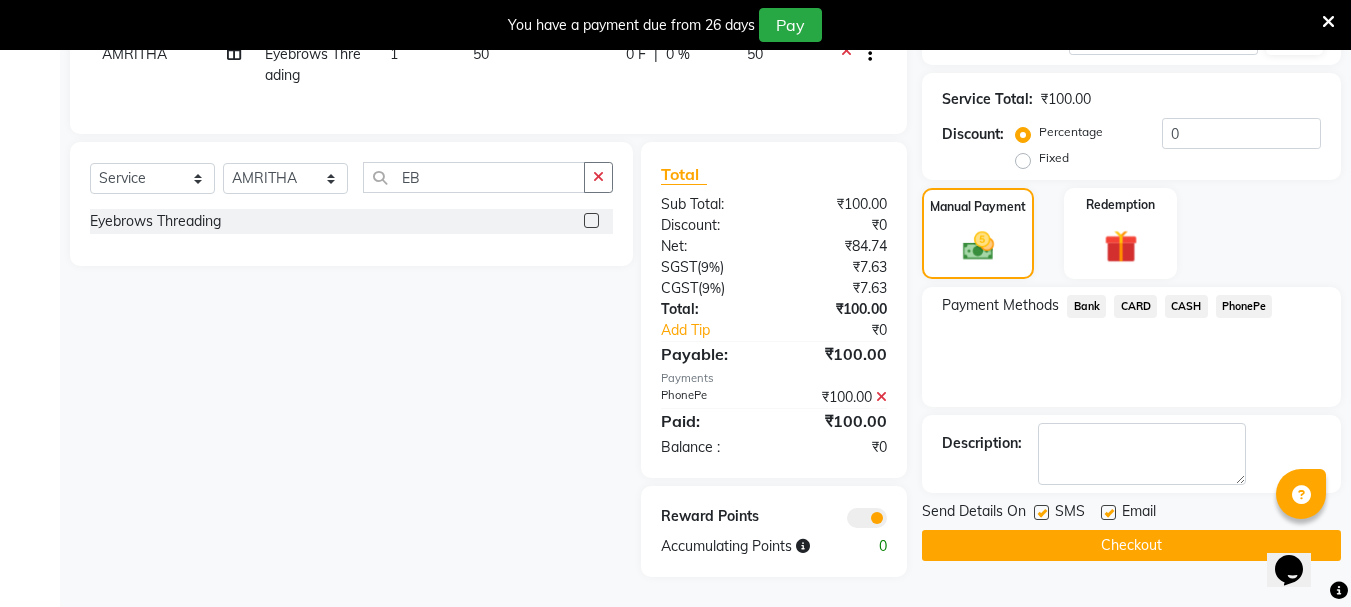 click on "Checkout" 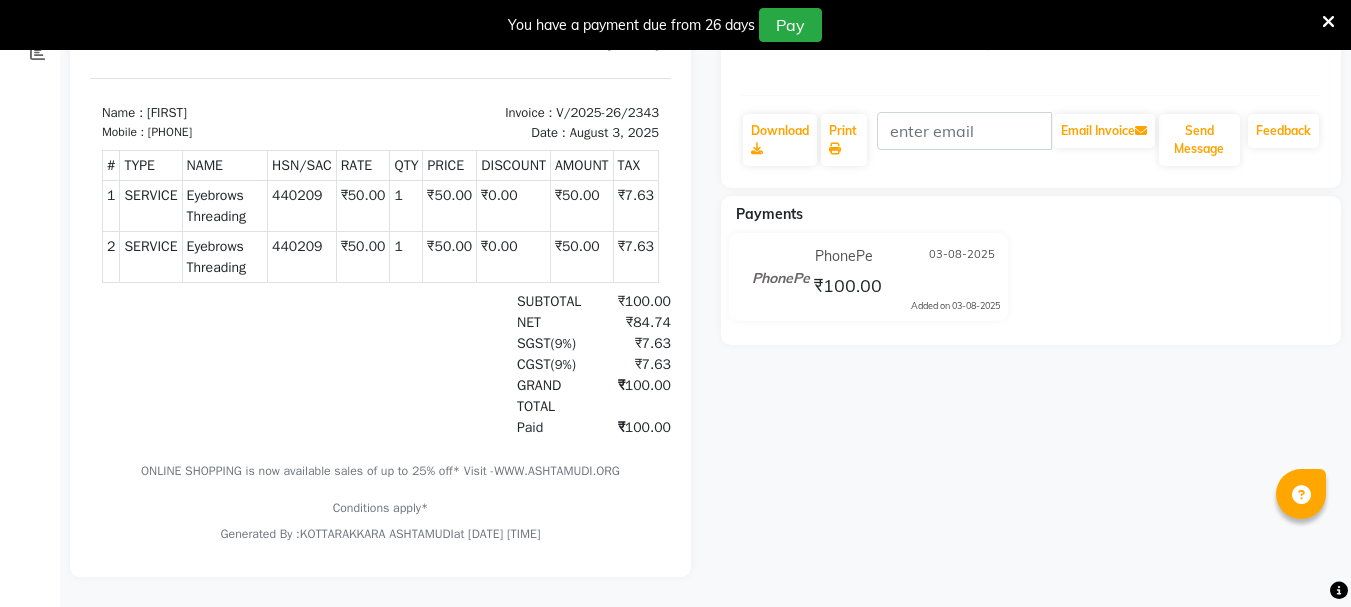 scroll, scrollTop: 0, scrollLeft: 0, axis: both 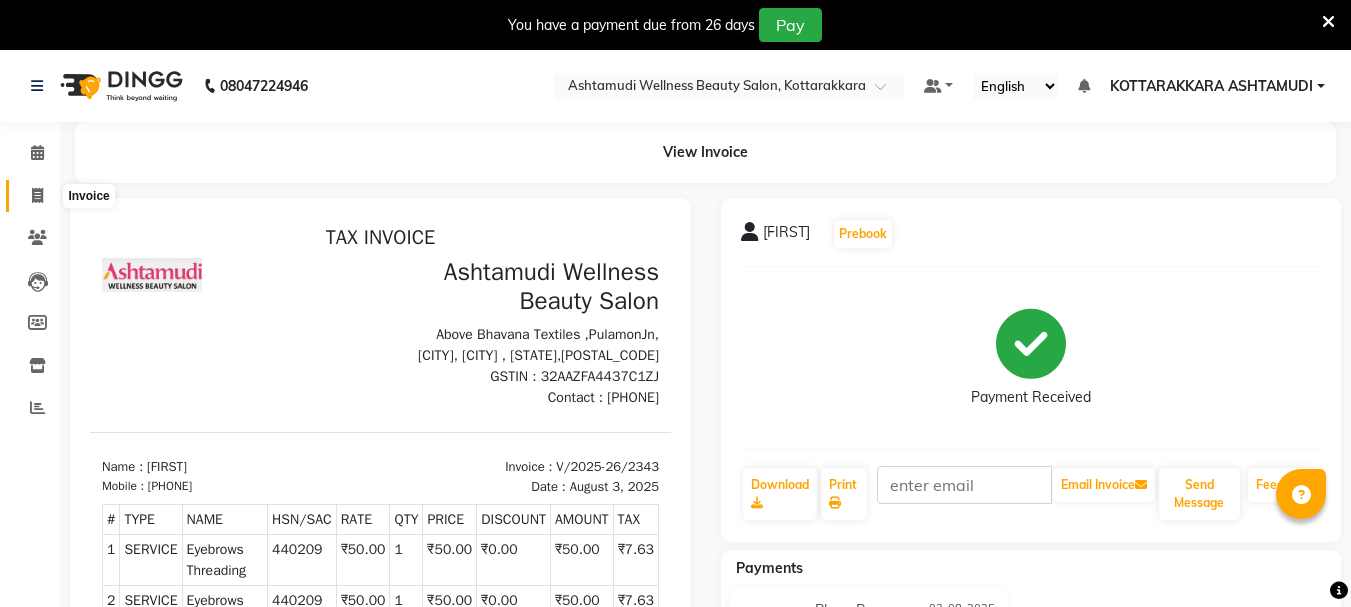 click 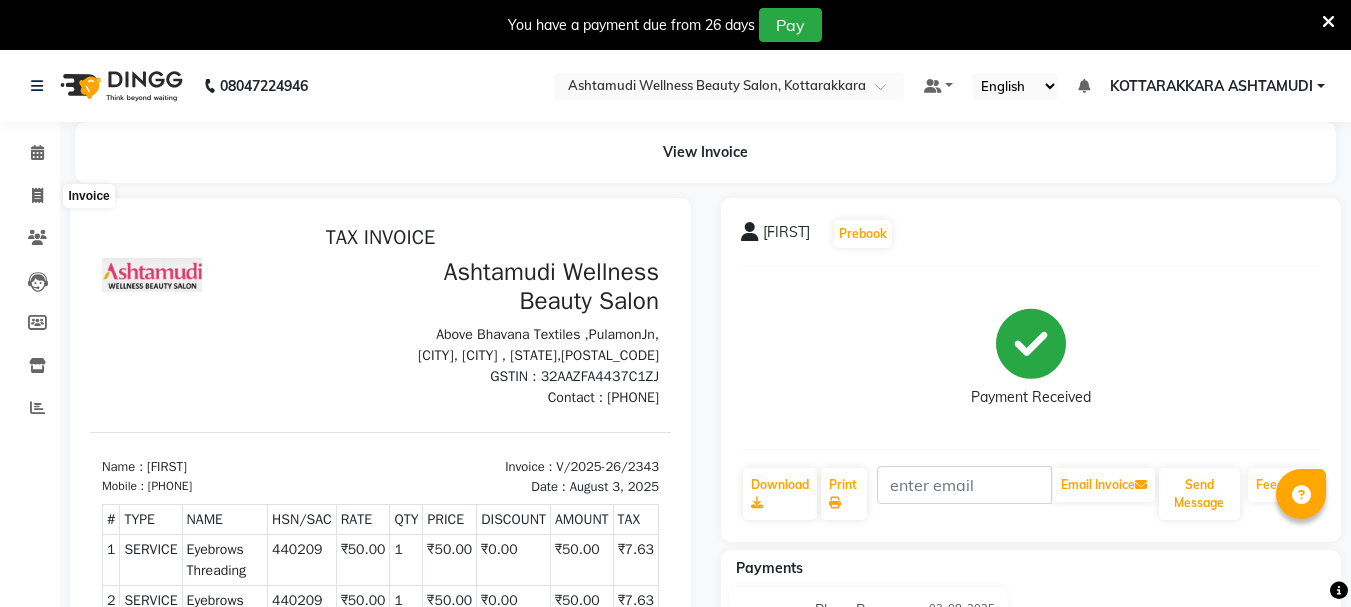 select on "service" 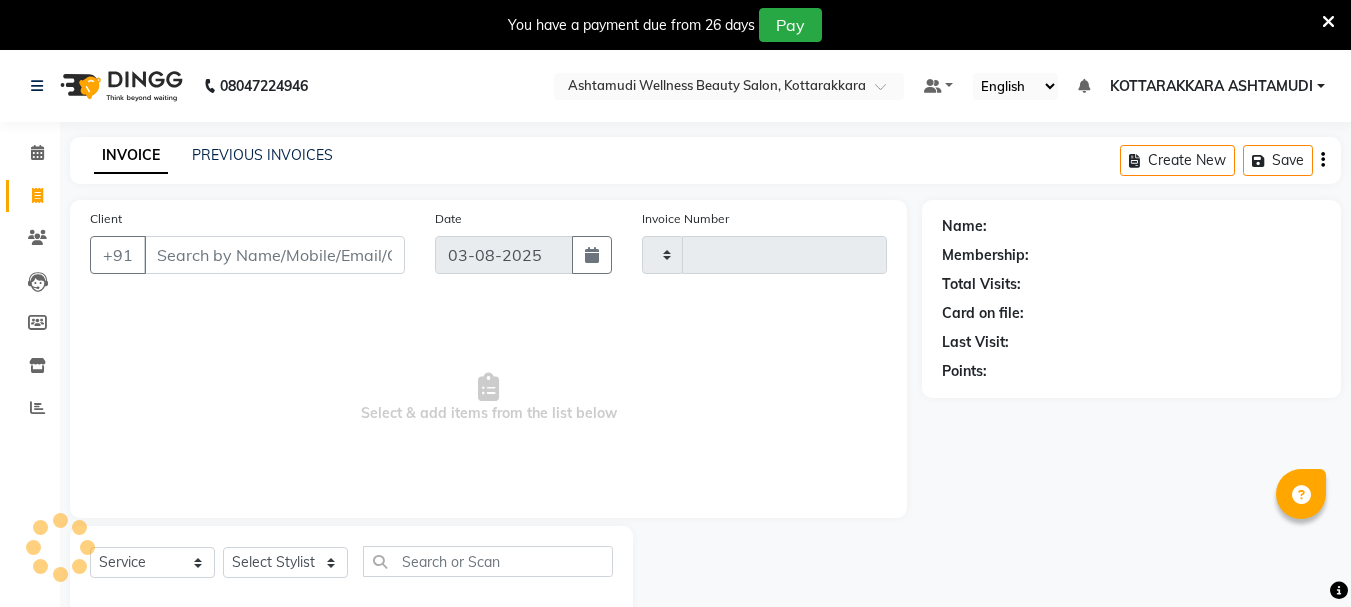 scroll, scrollTop: 50, scrollLeft: 0, axis: vertical 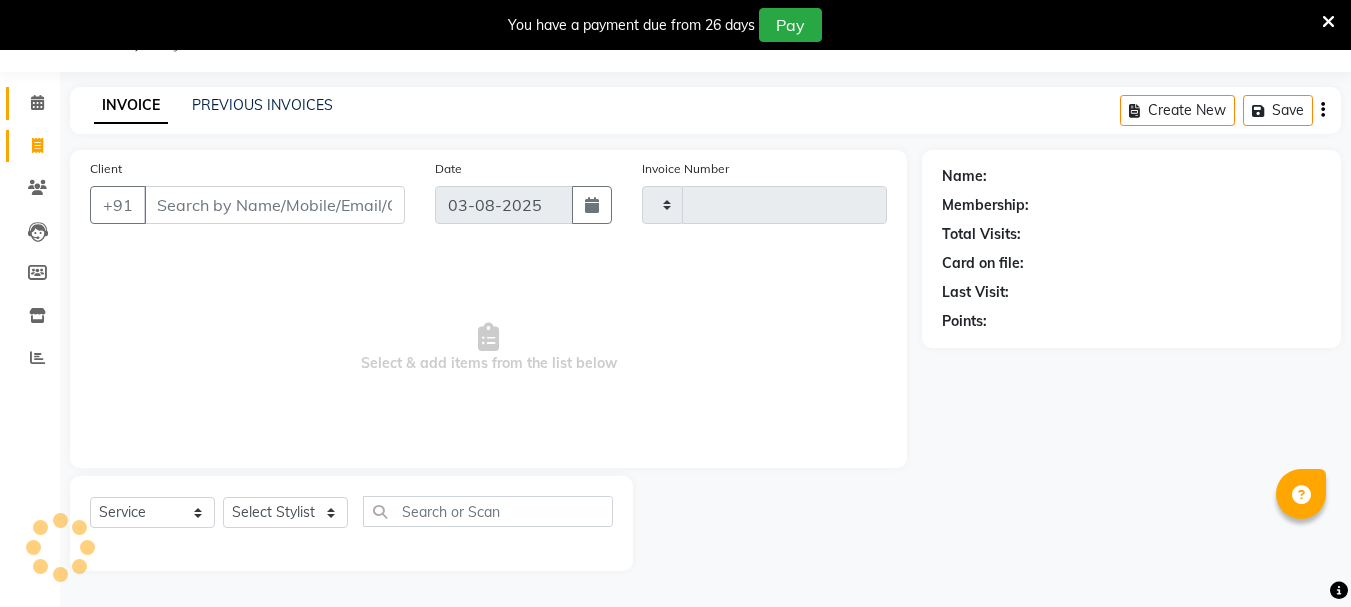 type on "2344" 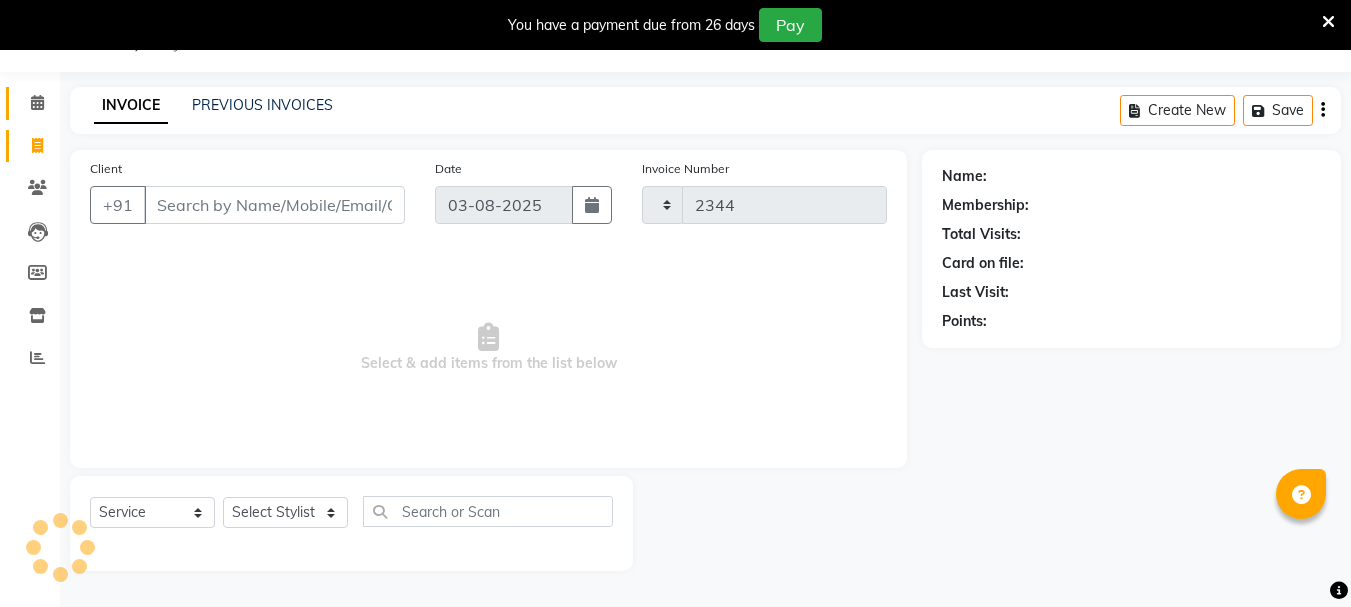 select on "4664" 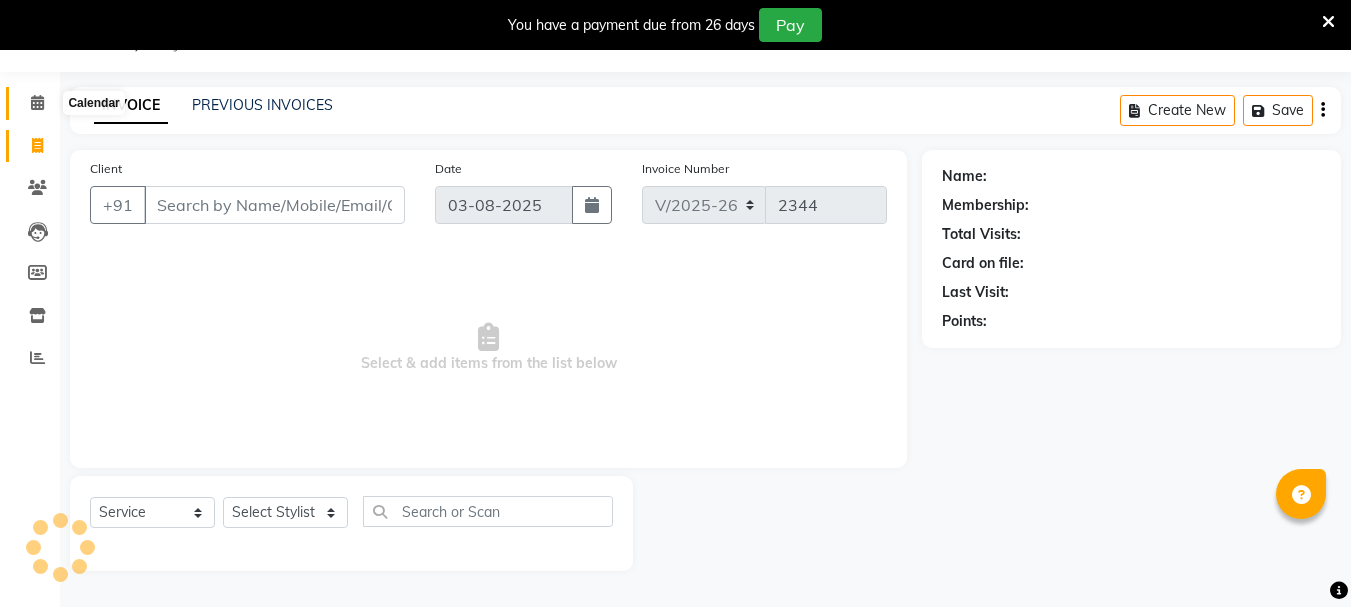click 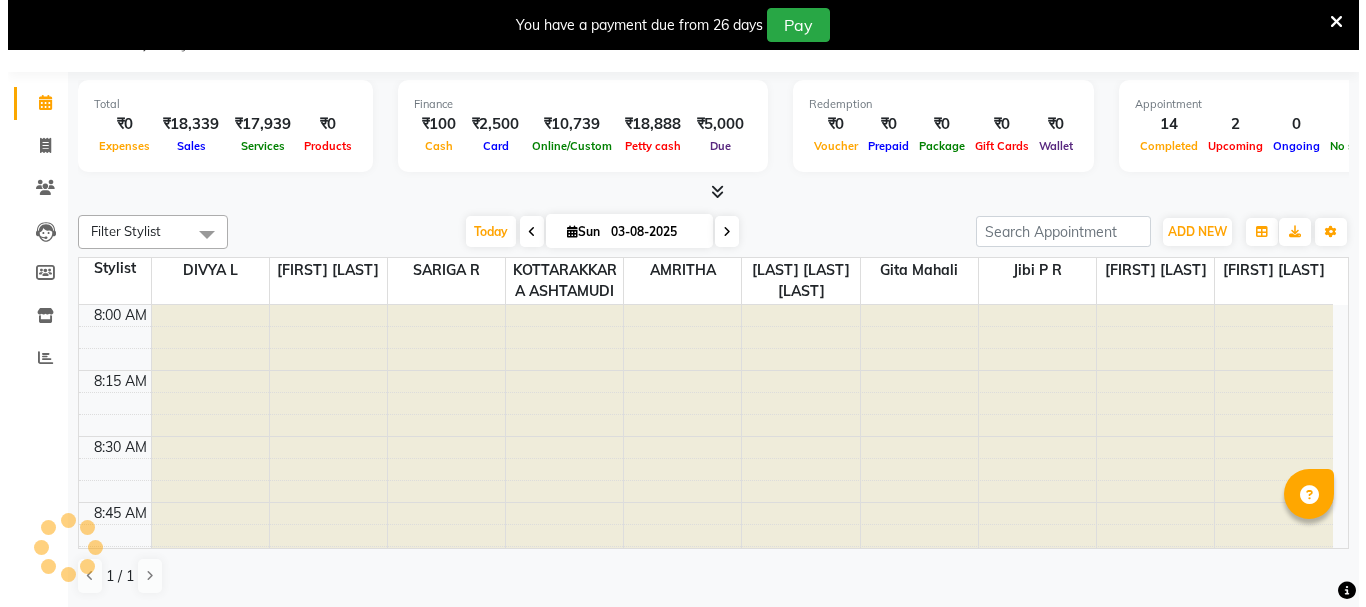 scroll, scrollTop: 0, scrollLeft: 0, axis: both 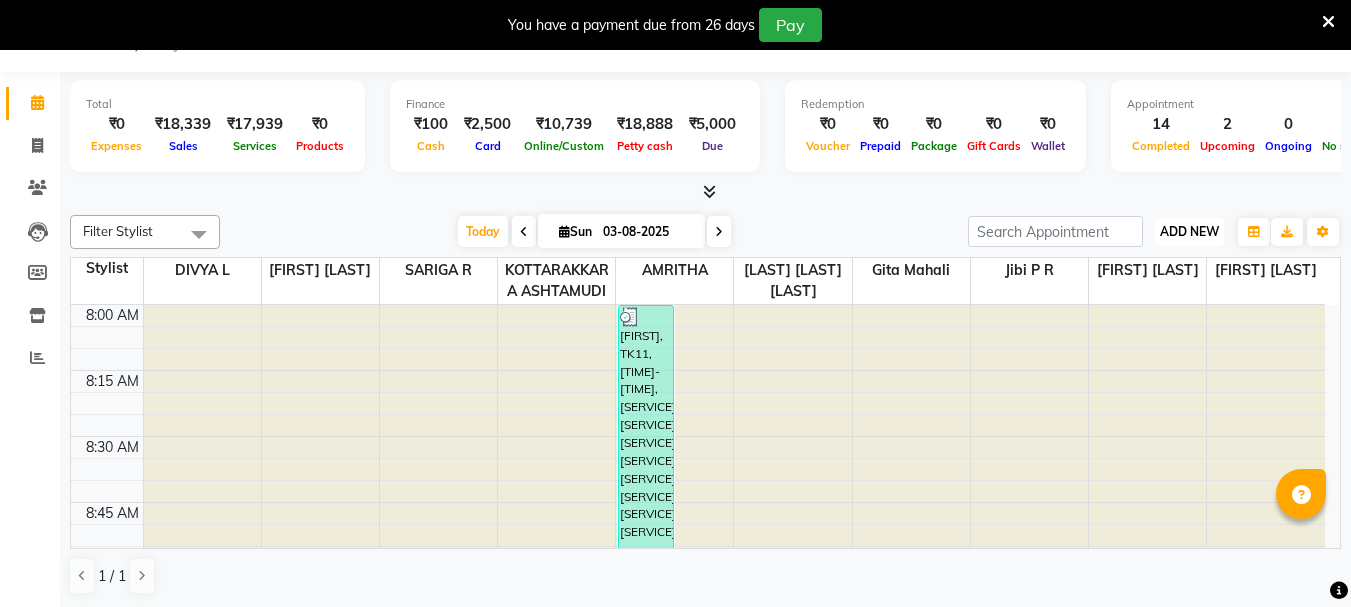 click on "ADD NEW" at bounding box center [1189, 231] 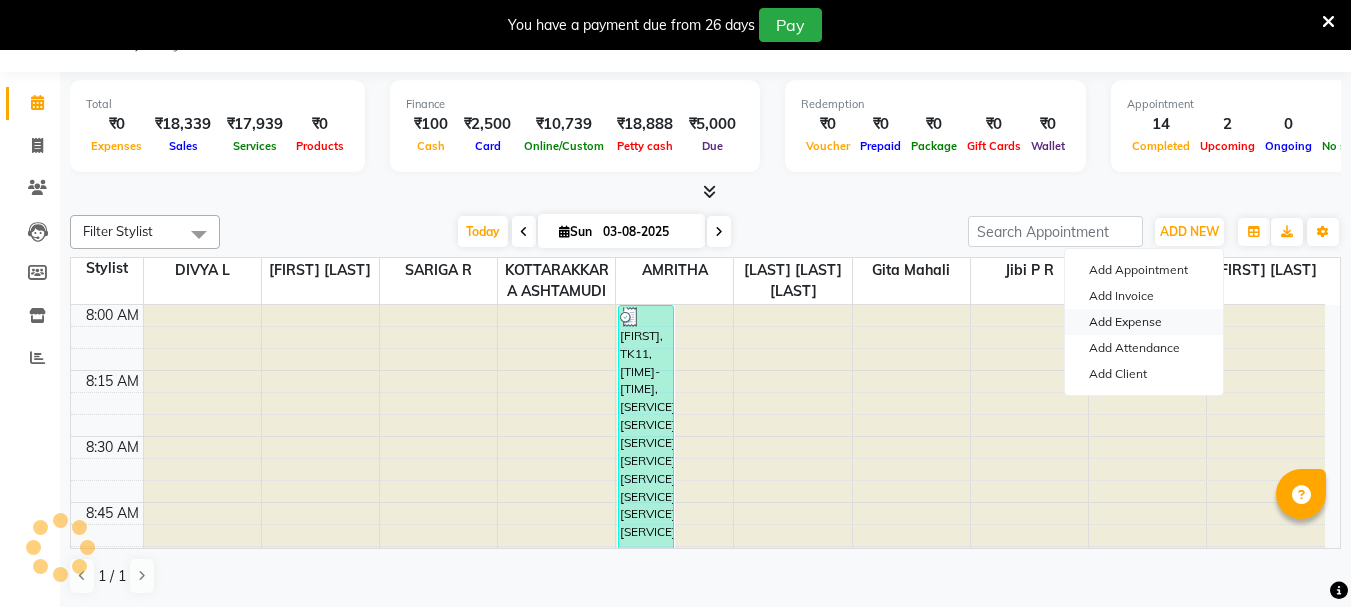 click on "Add Expense" at bounding box center [1144, 322] 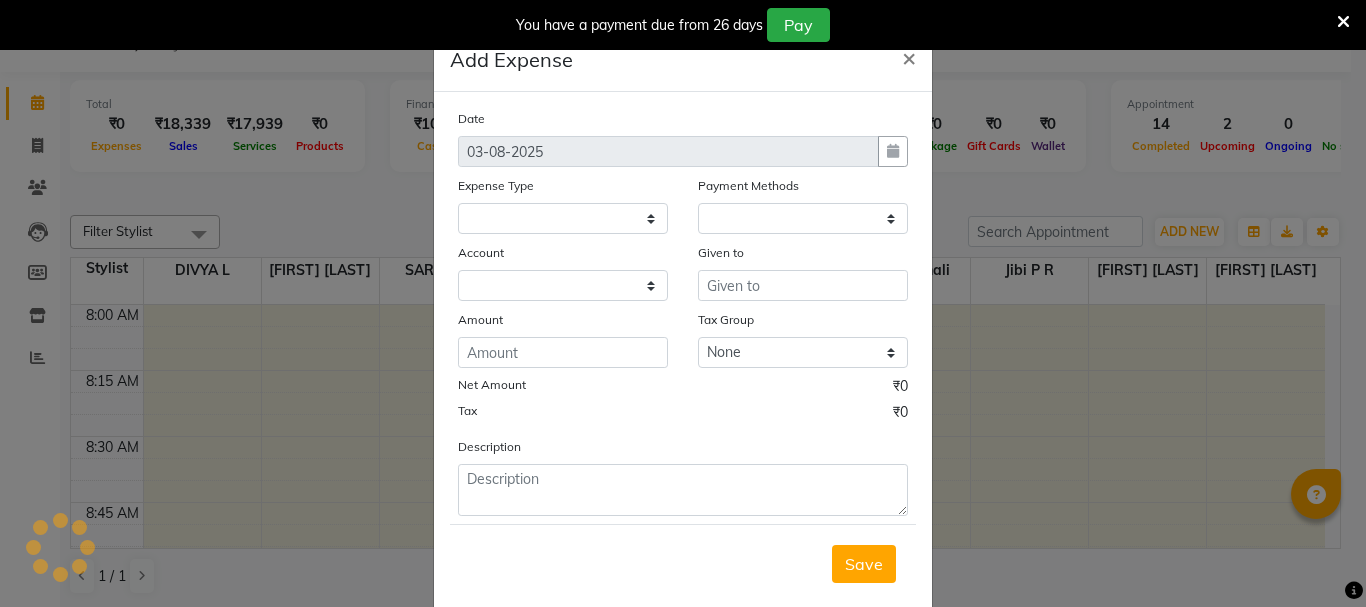 select on "1" 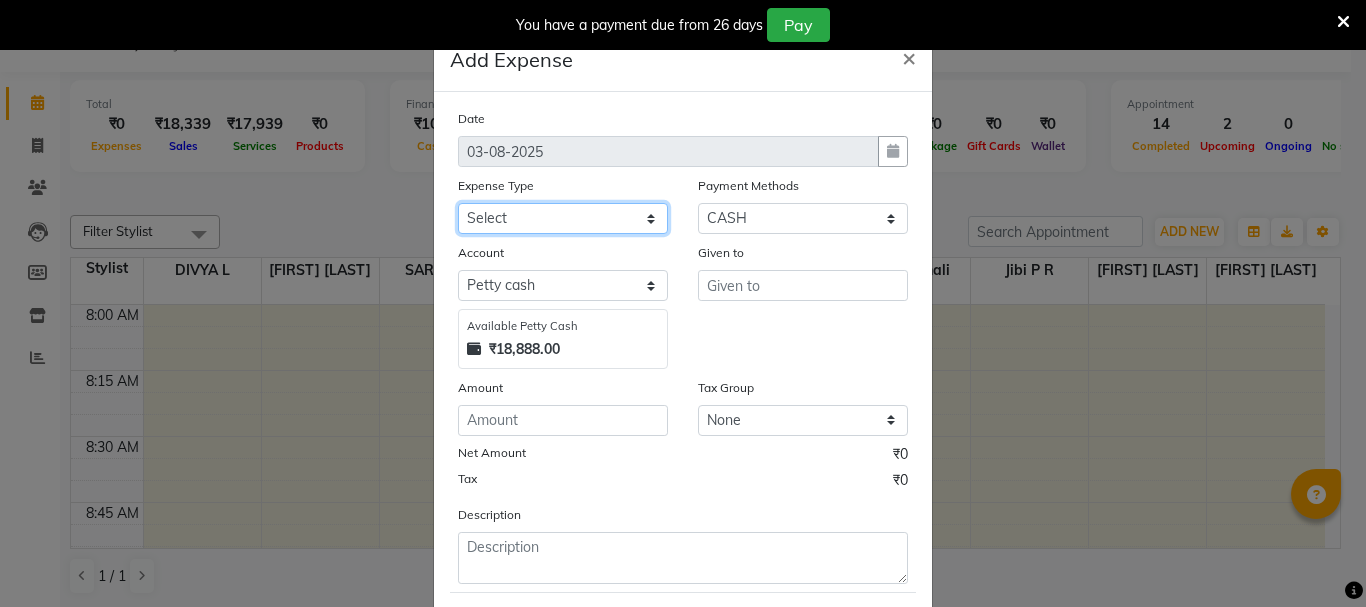 click on "Select ACCOMODATION EXPENSES ADVERTISEMENT SALES PROMOTIONAL EXPENSES Bonus BRIDAL ACCESSORIES REFUND BRIDAL COMMISSION BRIDAL FOOD BRIDAL INCENTIVES BRIDAL ORNAMENTS REFUND BRIDAL TA CASH DEPOSIT RAK BANK COMPUTER ACCESSORIES MOBILE PHONE Donation and Charity Expenses ELECTRICITY CHARGES ELECTRONICS FITTINGS Event Expense FISH FOOD EXPENSES FOOD REFRESHMENT FOR CLIENTS FOOD REFRESHMENT FOR STAFFS Freight And Forwarding Charges FUEL FOR GENERATOR FURNITURE AND EQUIPMENTS Gifts for Clients GIFTS FOR STAFFS GOKULAM CHITS HOSTEL RENT LAUNDRY EXPENSES LICENSE OTHER FEES LOADING UNLOADING CHARGES Medical Expenses MEHNDI PAYMENTS MISCELLANEOUS EXPENSES NEWSPAPER PERIODICALS Ornaments Maintenance Expense OVERTIME ALLOWANCES Payment For Pest Control Perfomance based incentives POSTAGE COURIER CHARGES Printing PRINTING STATIONERY EXPENSES PROFESSIONAL TAX REPAIRS MAINTENANCE ROUND OFF Salary SALARY ADVANCE Sales Incentives Membership Card SALES INCENTIVES PRODUCT SALES INCENTIVES SERVICES SALON ESSENTIALS SALON RENT" 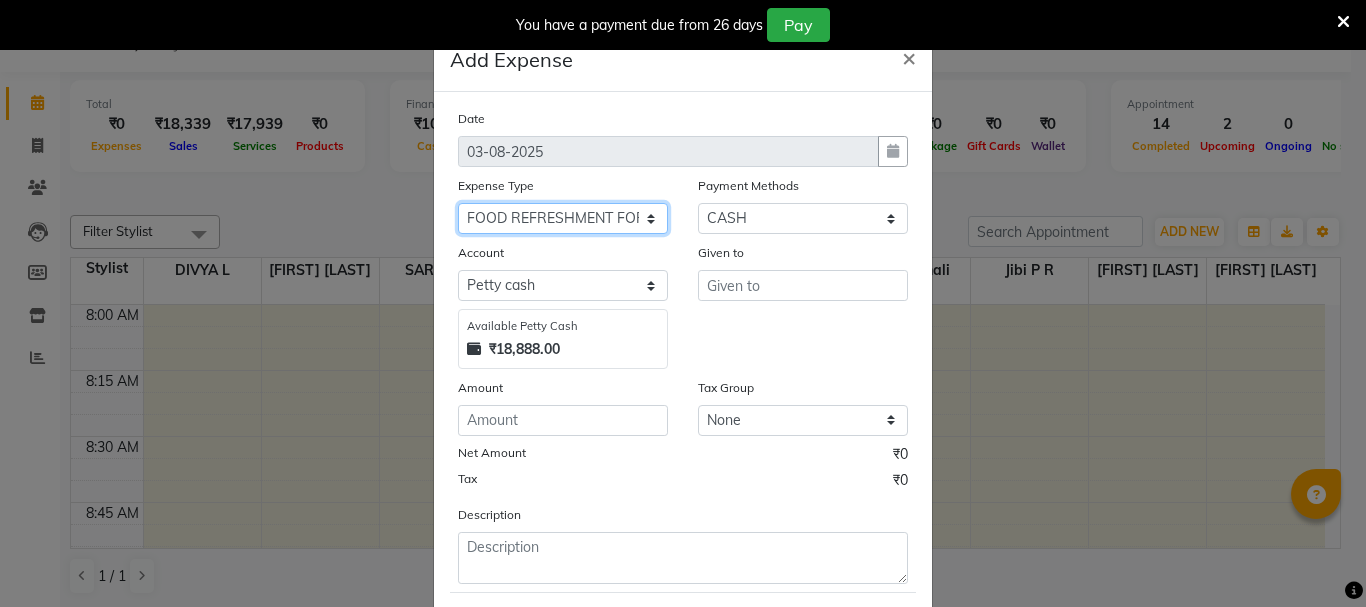 click on "Select ACCOMODATION EXPENSES ADVERTISEMENT SALES PROMOTIONAL EXPENSES Bonus BRIDAL ACCESSORIES REFUND BRIDAL COMMISSION BRIDAL FOOD BRIDAL INCENTIVES BRIDAL ORNAMENTS REFUND BRIDAL TA CASH DEPOSIT RAK BANK COMPUTER ACCESSORIES MOBILE PHONE Donation and Charity Expenses ELECTRICITY CHARGES ELECTRONICS FITTINGS Event Expense FISH FOOD EXPENSES FOOD REFRESHMENT FOR CLIENTS FOOD REFRESHMENT FOR STAFFS Freight And Forwarding Charges FUEL FOR GENERATOR FURNITURE AND EQUIPMENTS Gifts for Clients GIFTS FOR STAFFS GOKULAM CHITS HOSTEL RENT LAUNDRY EXPENSES LICENSE OTHER FEES LOADING UNLOADING CHARGES Medical Expenses MEHNDI PAYMENTS MISCELLANEOUS EXPENSES NEWSPAPER PERIODICALS Ornaments Maintenance Expense OVERTIME ALLOWANCES Payment For Pest Control Perfomance based incentives POSTAGE COURIER CHARGES Printing PRINTING STATIONERY EXPENSES PROFESSIONAL TAX REPAIRS MAINTENANCE ROUND OFF Salary SALARY ADVANCE Sales Incentives Membership Card SALES INCENTIVES PRODUCT SALES INCENTIVES SERVICES SALON ESSENTIALS SALON RENT" 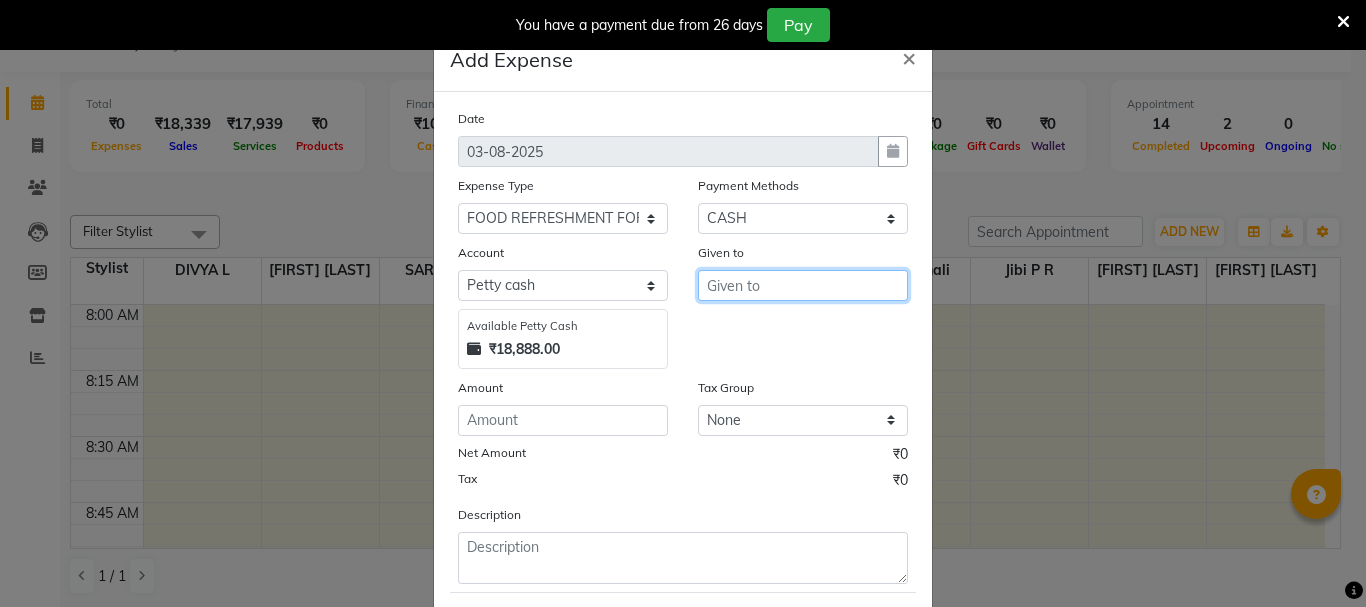 click at bounding box center [803, 285] 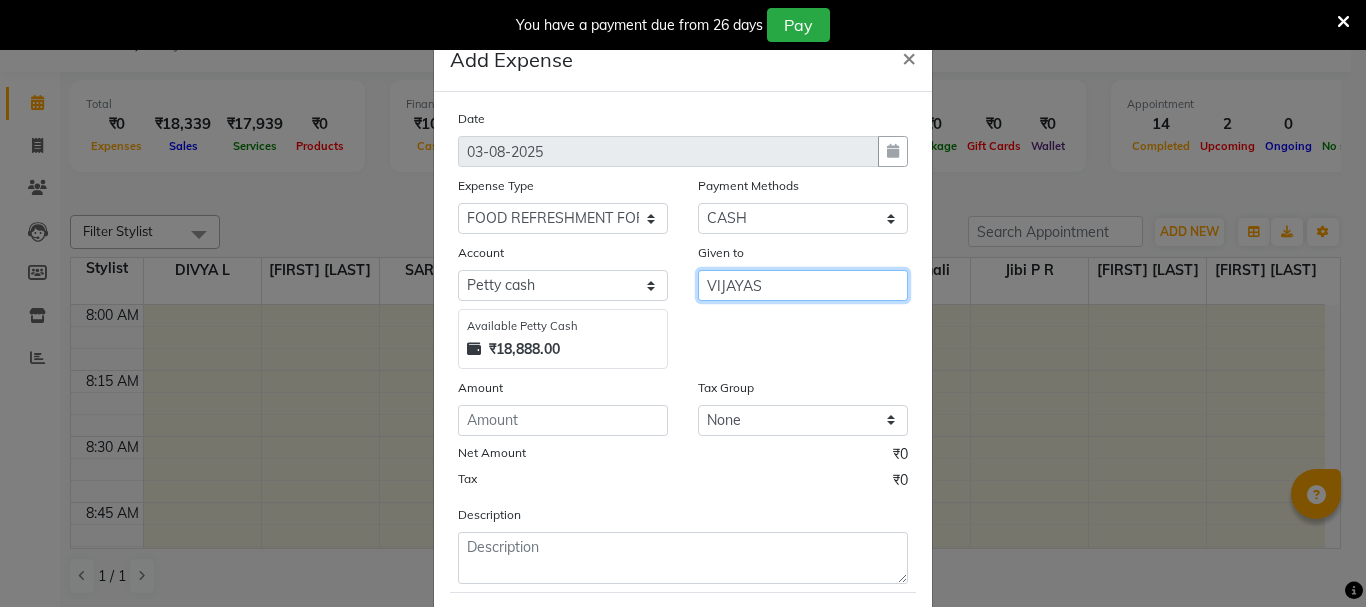 type on "VIJAYAS" 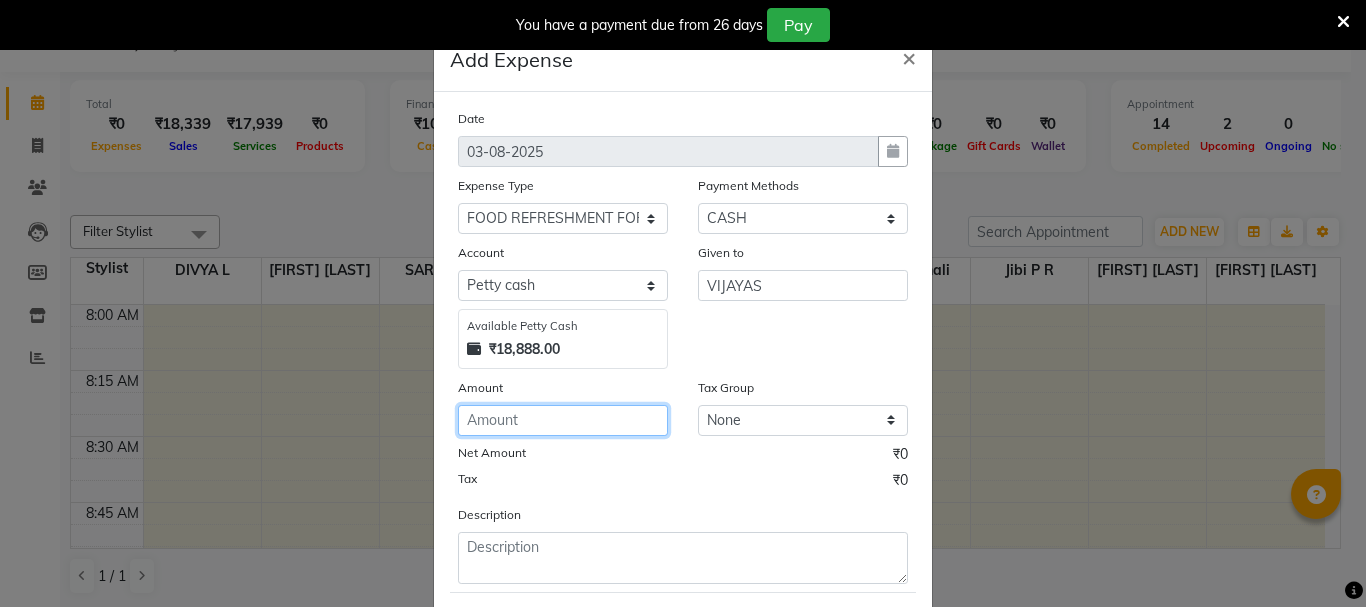 click 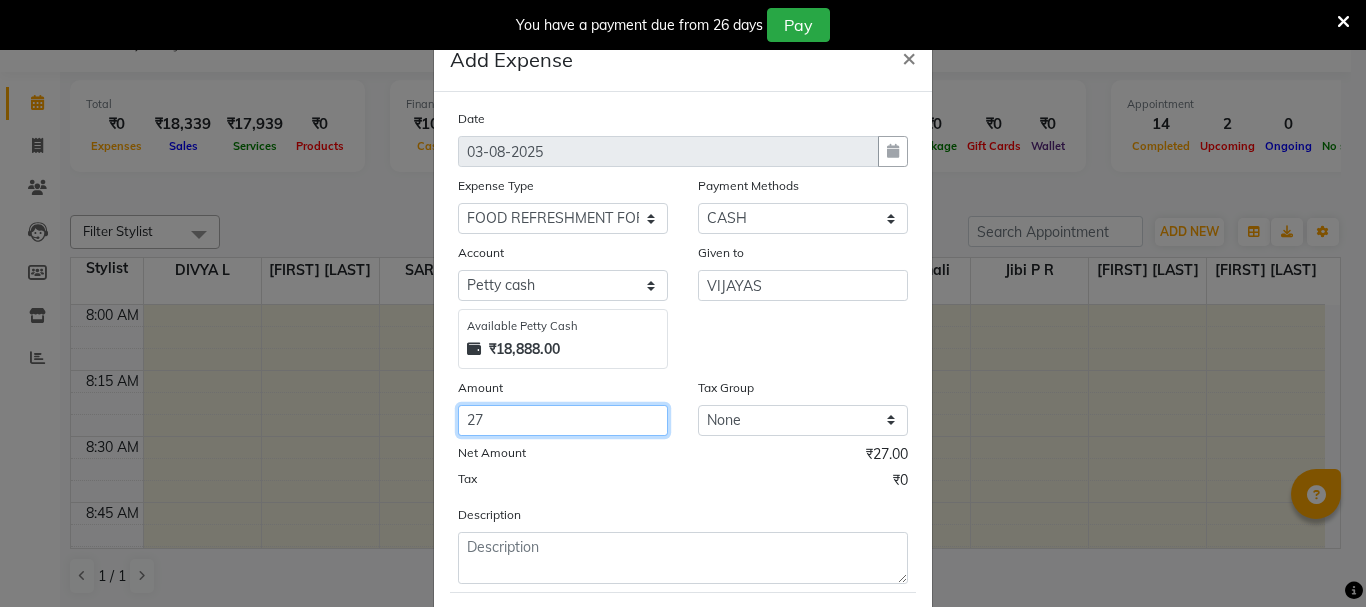 type on "27" 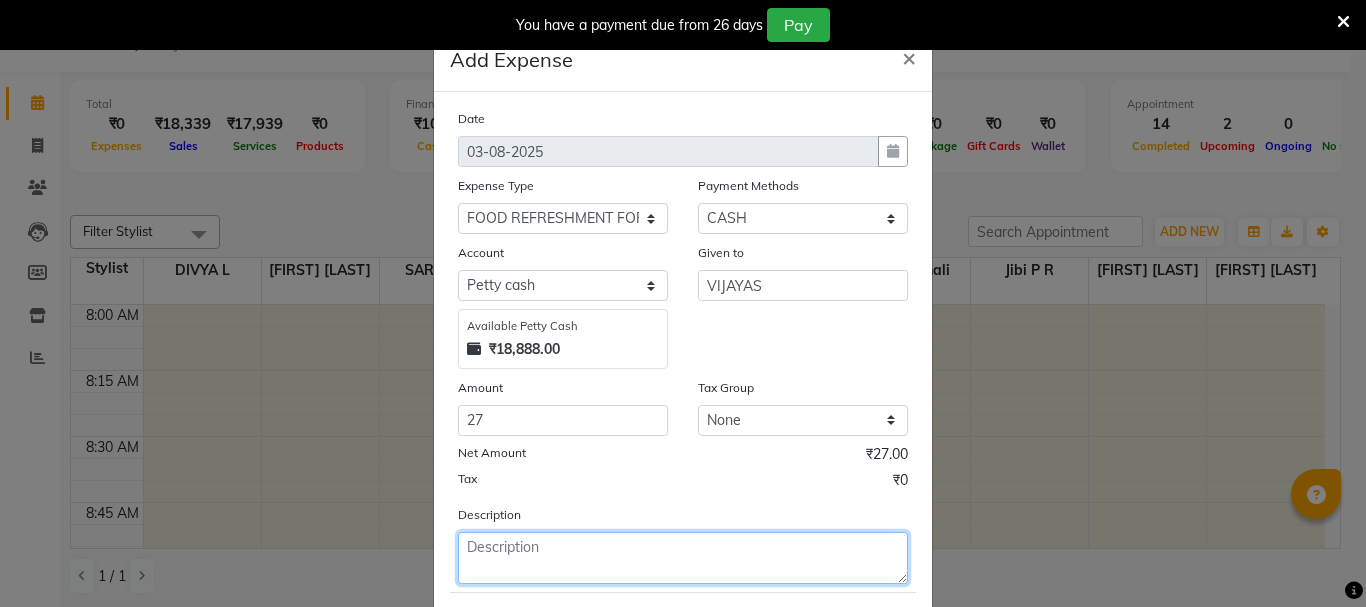 click 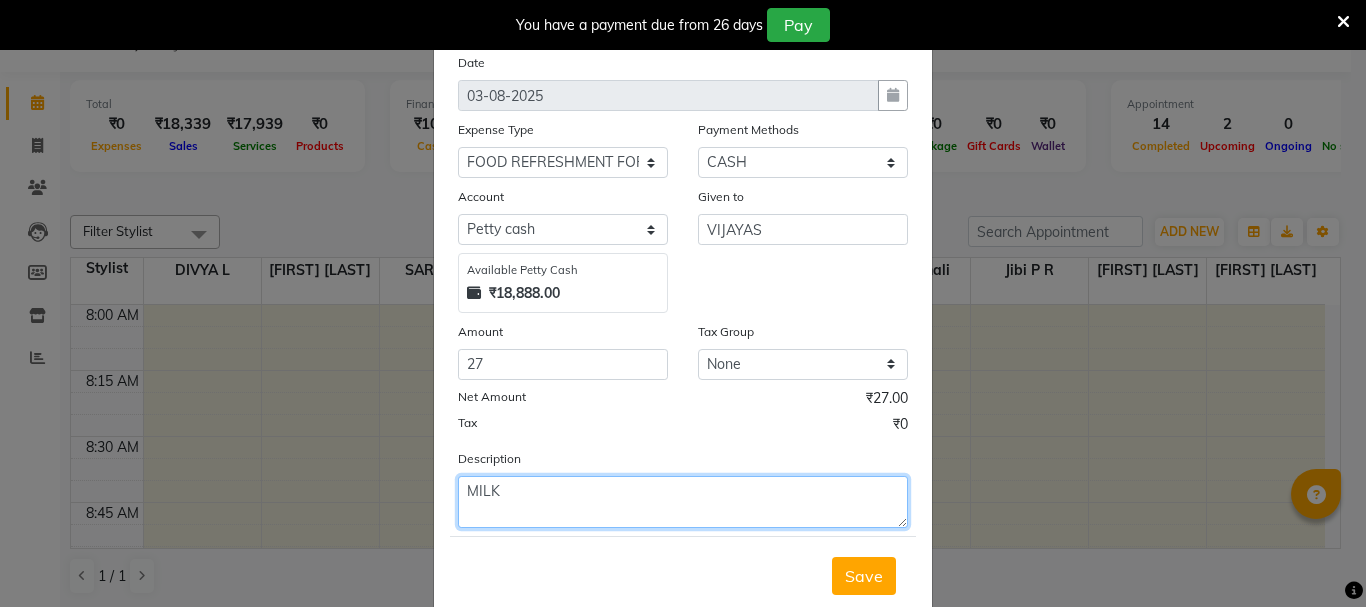 scroll, scrollTop: 109, scrollLeft: 0, axis: vertical 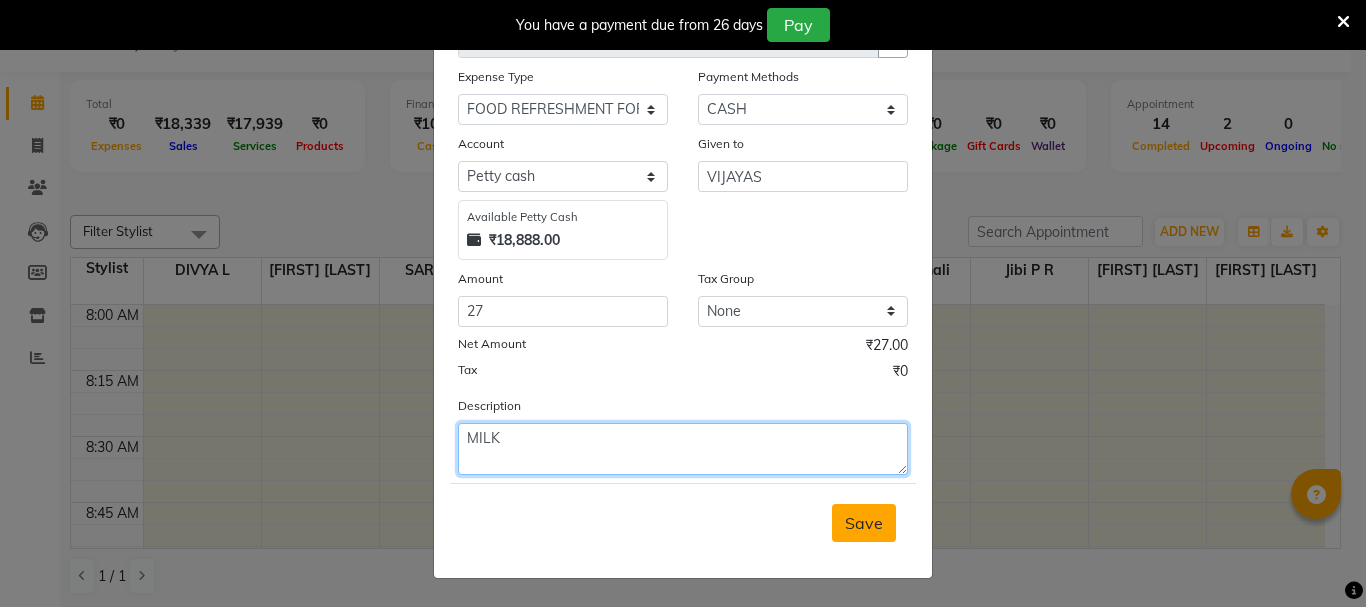 type on "MILK" 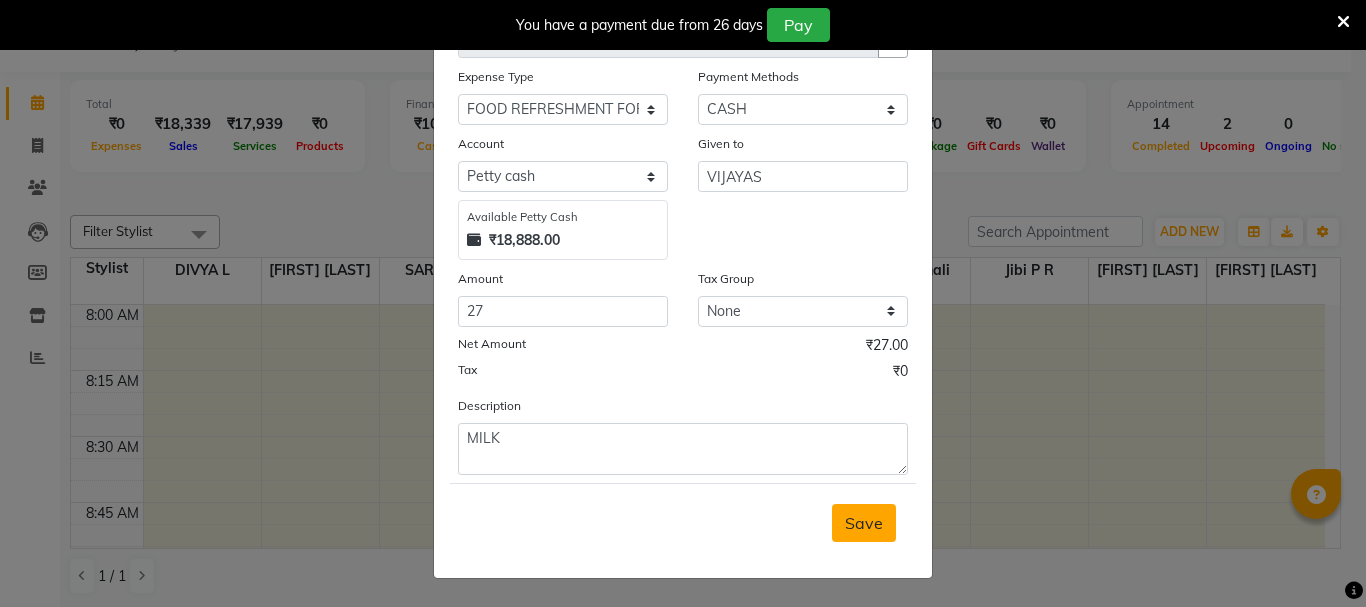 click on "Save" at bounding box center [864, 523] 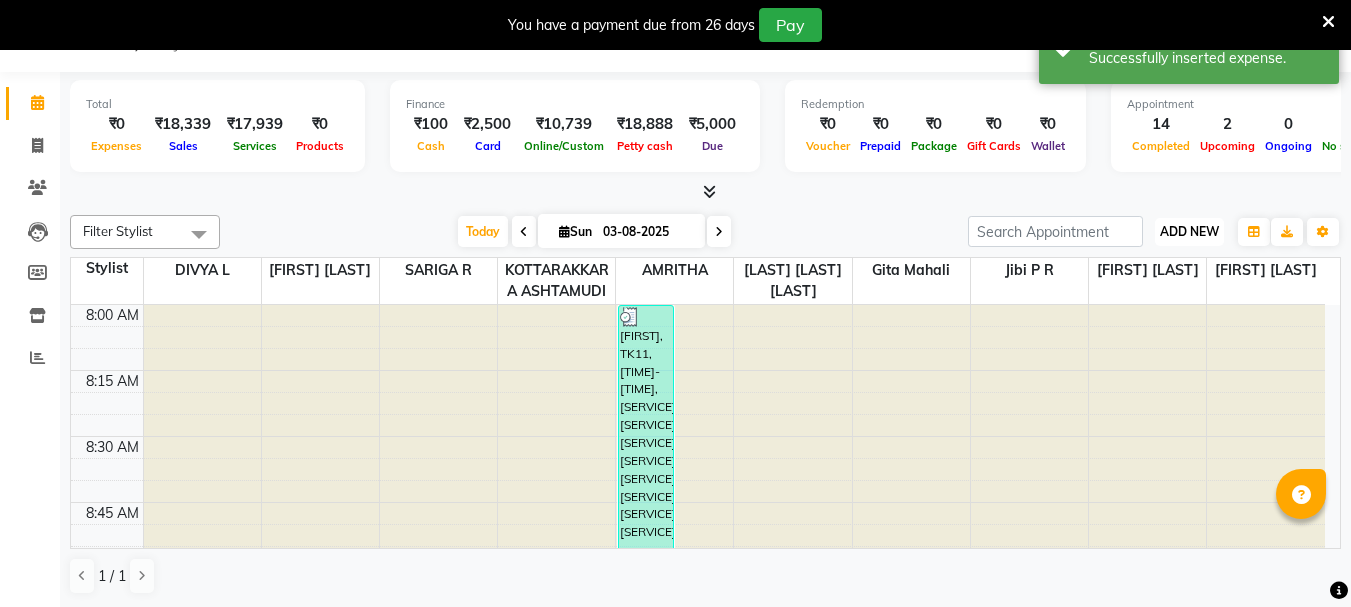 click on "ADD NEW" at bounding box center (1189, 231) 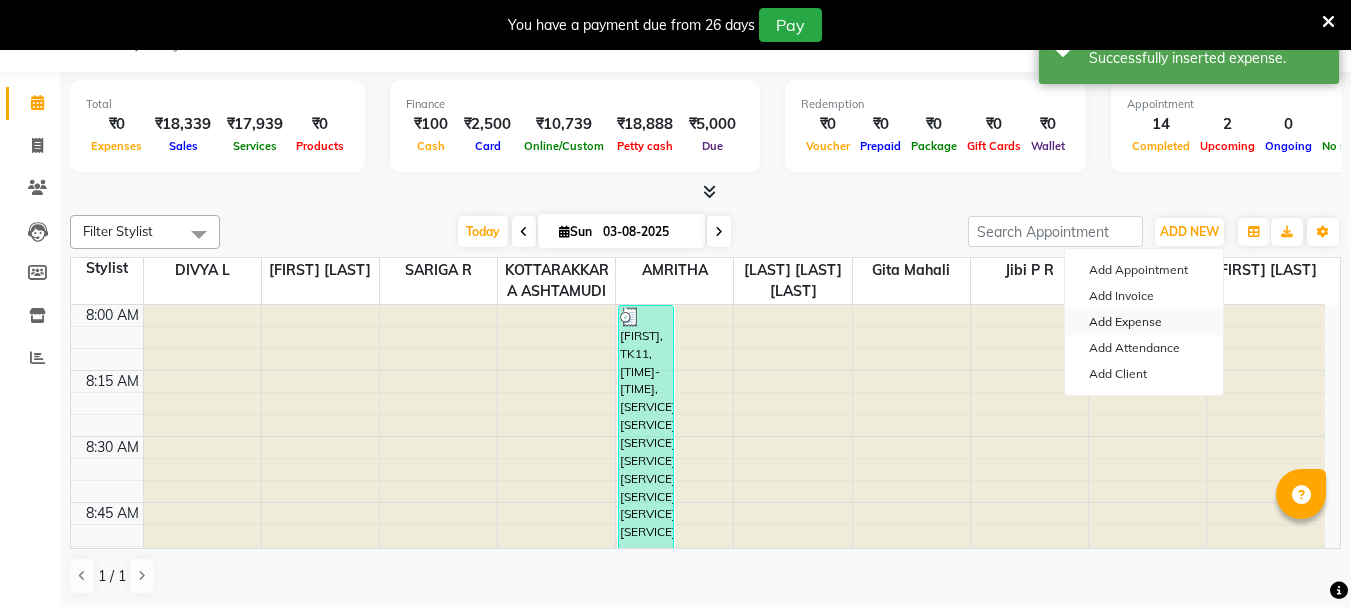 click on "Add Expense" at bounding box center [1144, 322] 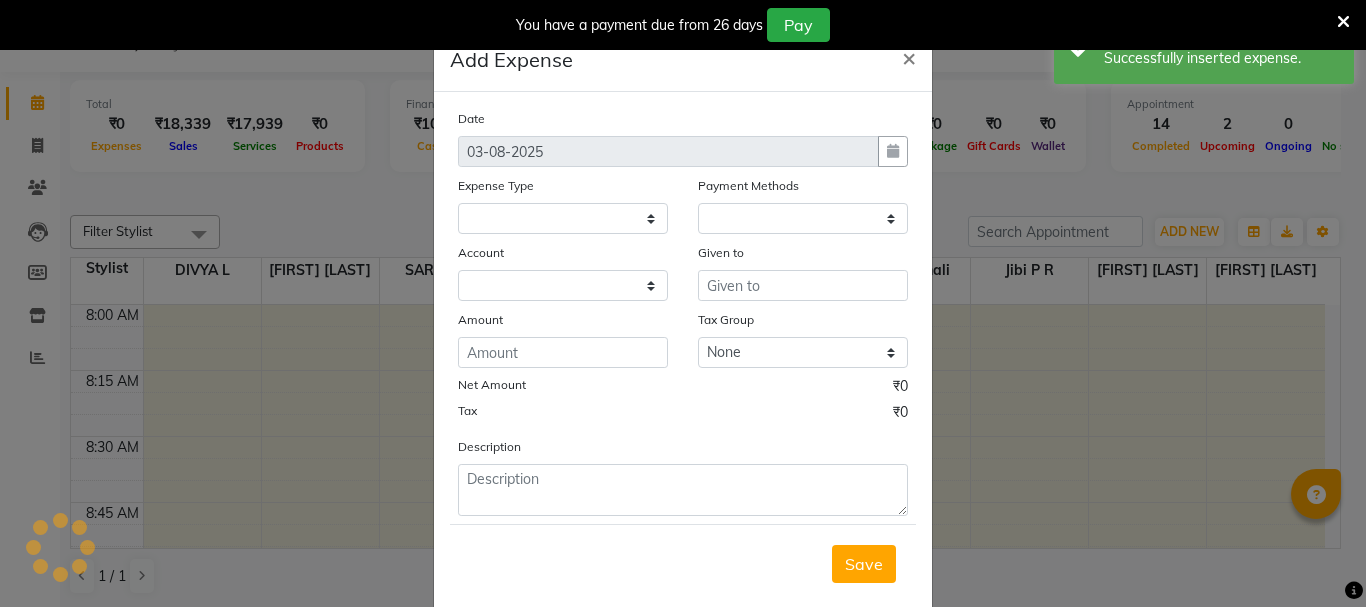 select on "1" 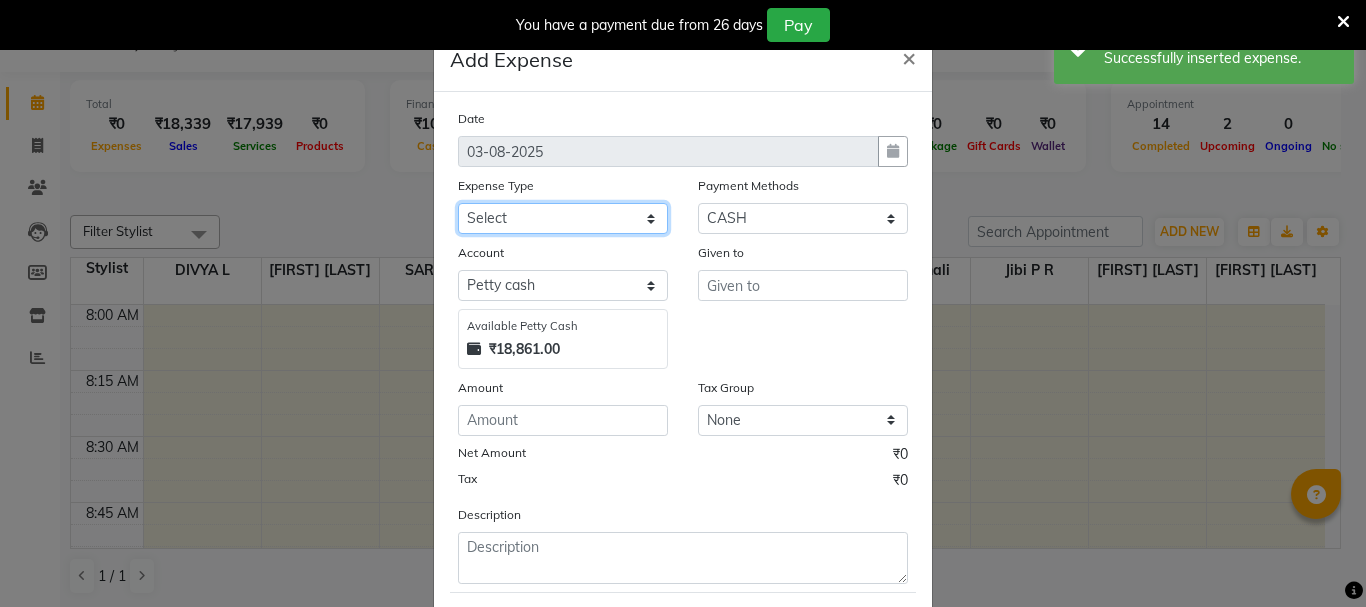 click on "Select ACCOMODATION EXPENSES ADVERTISEMENT SALES PROMOTIONAL EXPENSES Bonus BRIDAL ACCESSORIES REFUND BRIDAL COMMISSION BRIDAL FOOD BRIDAL INCENTIVES BRIDAL ORNAMENTS REFUND BRIDAL TA CASH DEPOSIT RAK BANK COMPUTER ACCESSORIES MOBILE PHONE Donation and Charity Expenses ELECTRICITY CHARGES ELECTRONICS FITTINGS Event Expense FISH FOOD EXPENSES FOOD REFRESHMENT FOR CLIENTS FOOD REFRESHMENT FOR STAFFS Freight And Forwarding Charges FUEL FOR GENERATOR FURNITURE AND EQUIPMENTS Gifts for Clients GIFTS FOR STAFFS GOKULAM CHITS HOSTEL RENT LAUNDRY EXPENSES LICENSE OTHER FEES LOADING UNLOADING CHARGES Medical Expenses MEHNDI PAYMENTS MISCELLANEOUS EXPENSES NEWSPAPER PERIODICALS Ornaments Maintenance Expense OVERTIME ALLOWANCES Payment For Pest Control Perfomance based incentives POSTAGE COURIER CHARGES Printing PRINTING STATIONERY EXPENSES PROFESSIONAL TAX REPAIRS MAINTENANCE ROUND OFF Salary SALARY ADVANCE Sales Incentives Membership Card SALES INCENTIVES PRODUCT SALES INCENTIVES SERVICES SALON ESSENTIALS SALON RENT" 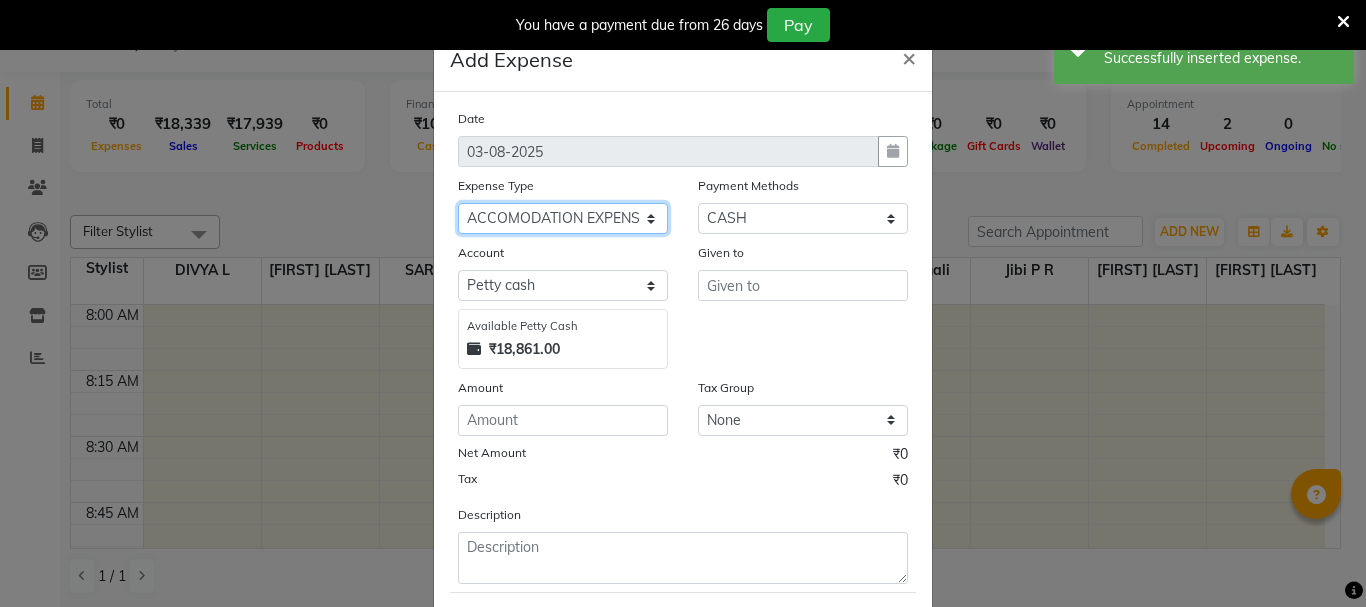 click on "Select ACCOMODATION EXPENSES ADVERTISEMENT SALES PROMOTIONAL EXPENSES Bonus BRIDAL ACCESSORIES REFUND BRIDAL COMMISSION BRIDAL FOOD BRIDAL INCENTIVES BRIDAL ORNAMENTS REFUND BRIDAL TA CASH DEPOSIT RAK BANK COMPUTER ACCESSORIES MOBILE PHONE Donation and Charity Expenses ELECTRICITY CHARGES ELECTRONICS FITTINGS Event Expense FISH FOOD EXPENSES FOOD REFRESHMENT FOR CLIENTS FOOD REFRESHMENT FOR STAFFS Freight And Forwarding Charges FUEL FOR GENERATOR FURNITURE AND EQUIPMENTS Gifts for Clients GIFTS FOR STAFFS GOKULAM CHITS HOSTEL RENT LAUNDRY EXPENSES LICENSE OTHER FEES LOADING UNLOADING CHARGES Medical Expenses MEHNDI PAYMENTS MISCELLANEOUS EXPENSES NEWSPAPER PERIODICALS Ornaments Maintenance Expense OVERTIME ALLOWANCES Payment For Pest Control Perfomance based incentives POSTAGE COURIER CHARGES Printing PRINTING STATIONERY EXPENSES PROFESSIONAL TAX REPAIRS MAINTENANCE ROUND OFF Salary SALARY ADVANCE Sales Incentives Membership Card SALES INCENTIVES PRODUCT SALES INCENTIVES SERVICES SALON ESSENTIALS SALON RENT" 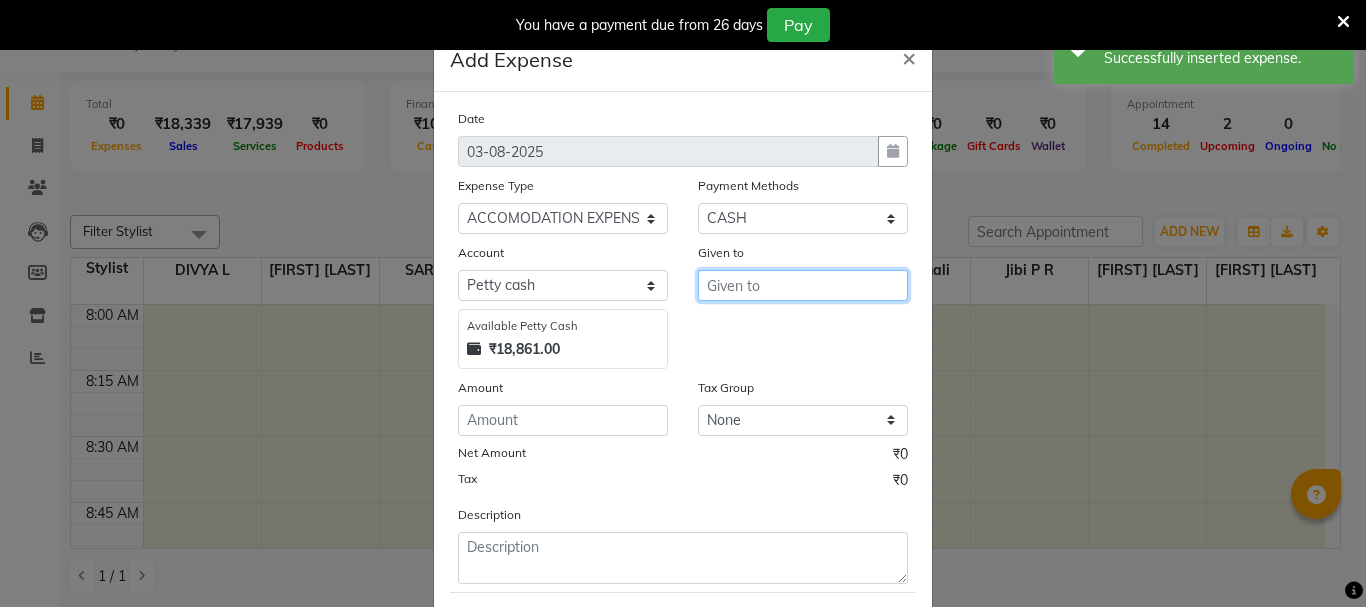 click at bounding box center [803, 285] 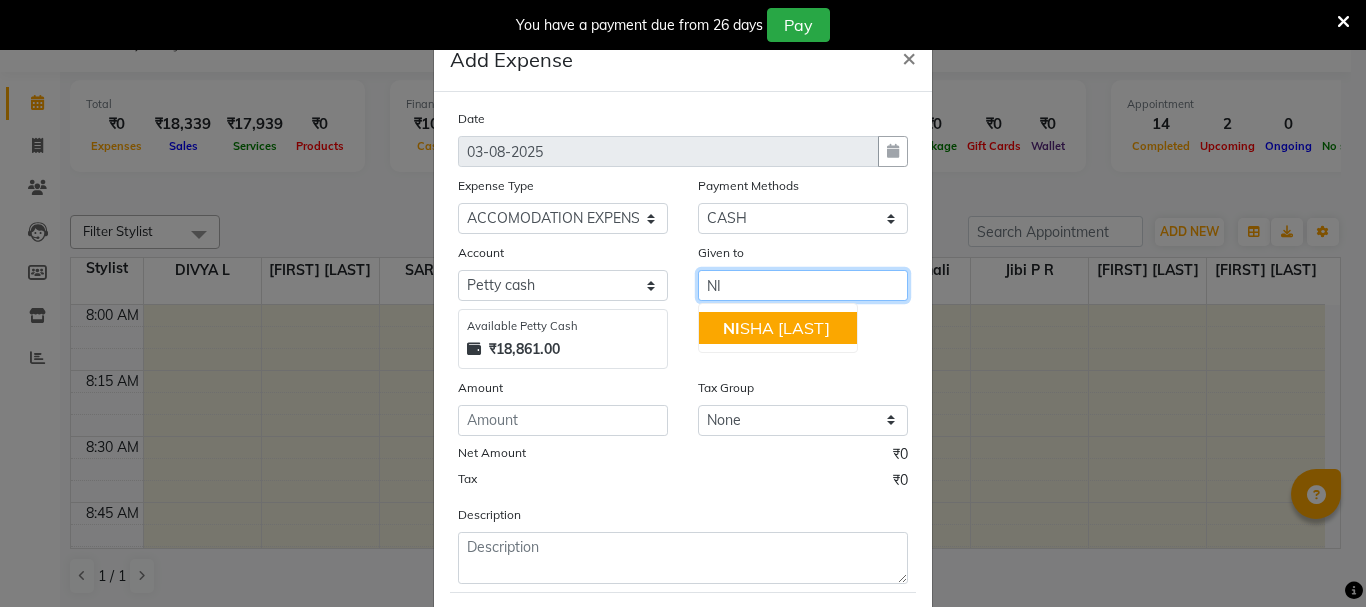 click on "NI [LAST] [LAST]" at bounding box center (776, 328) 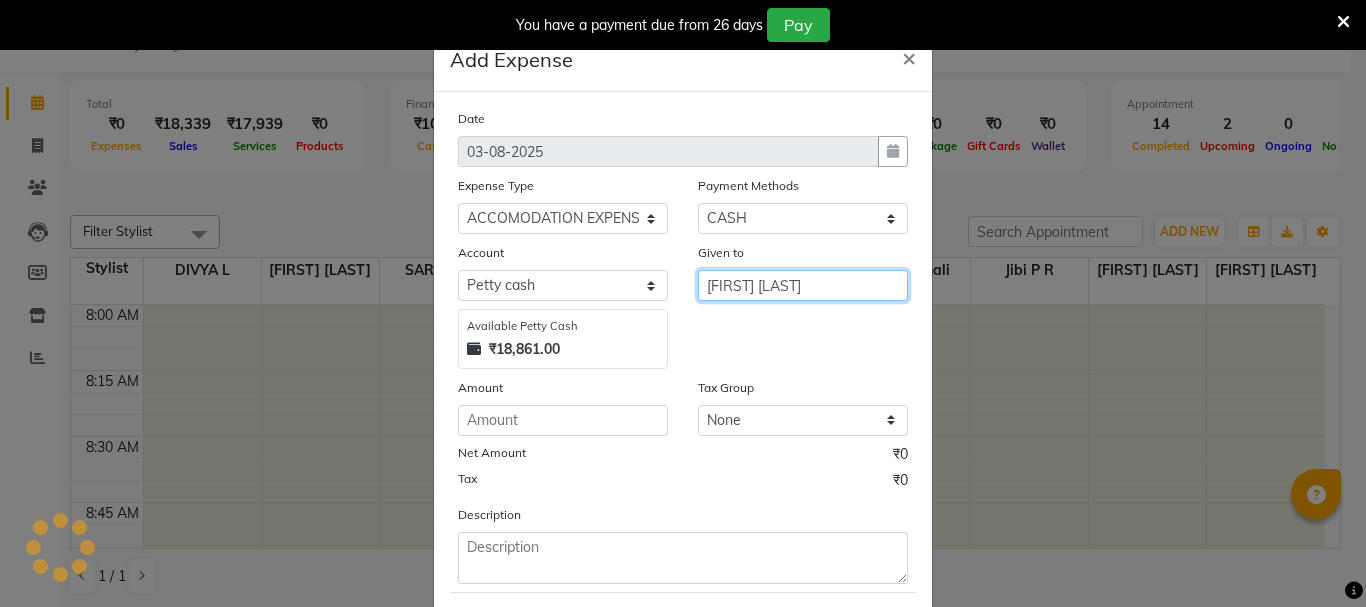 type on "[FIRST] [LAST]" 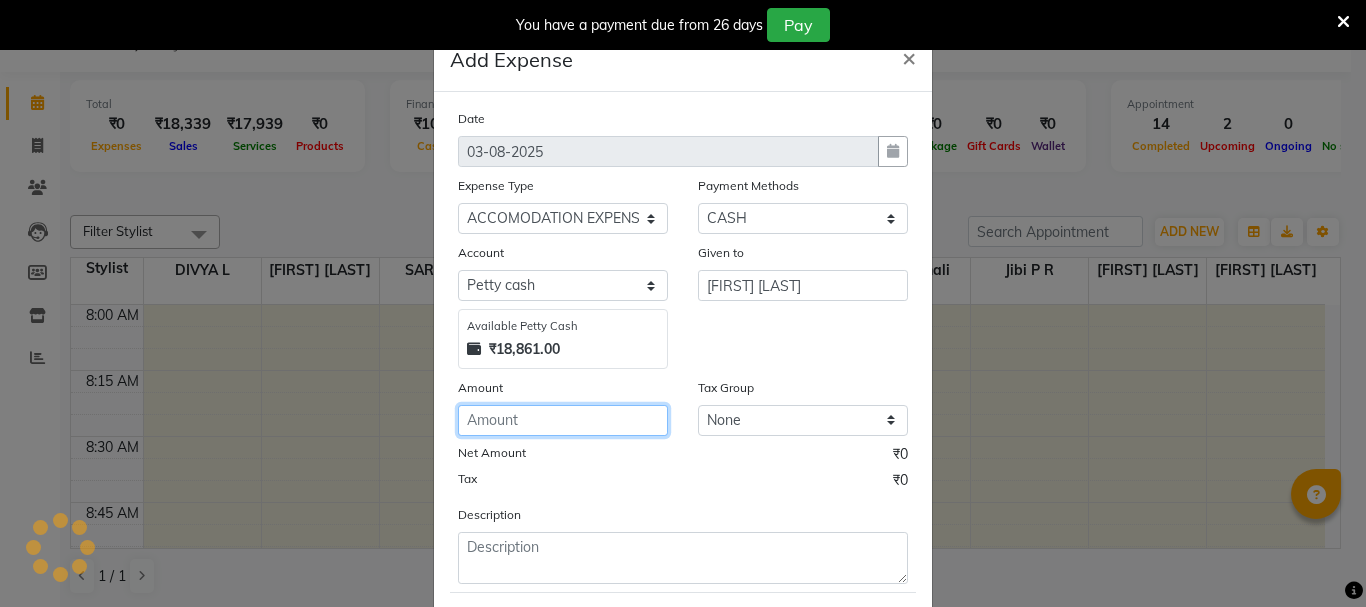 click 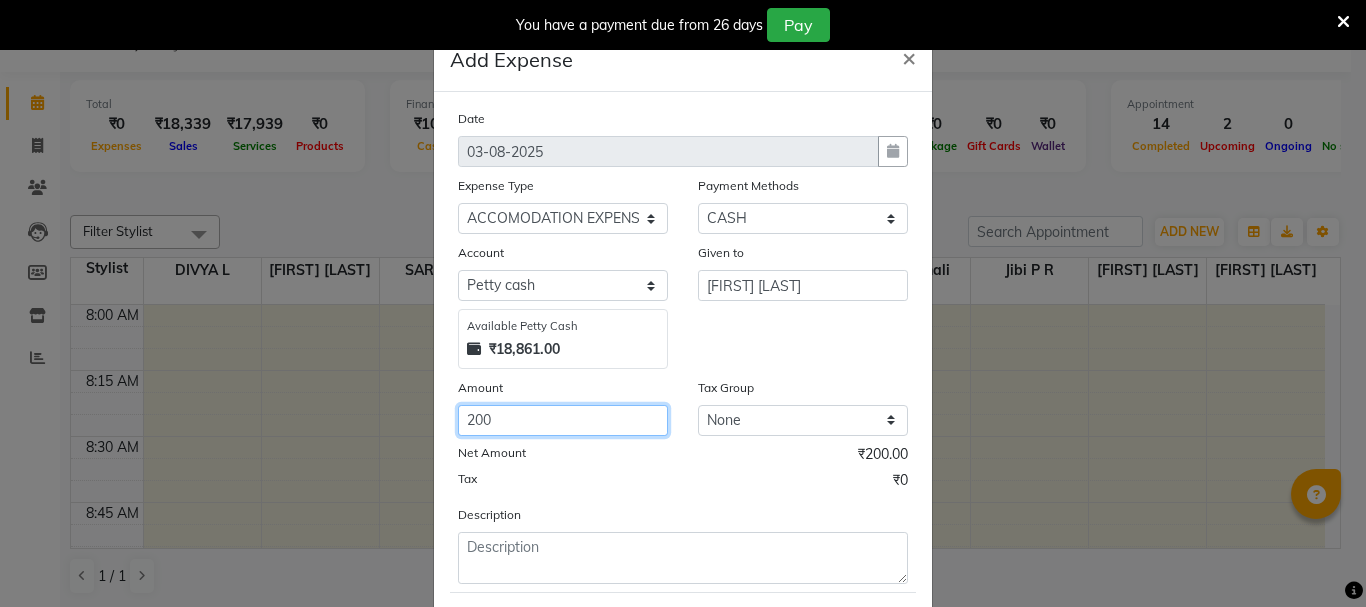 type on "200" 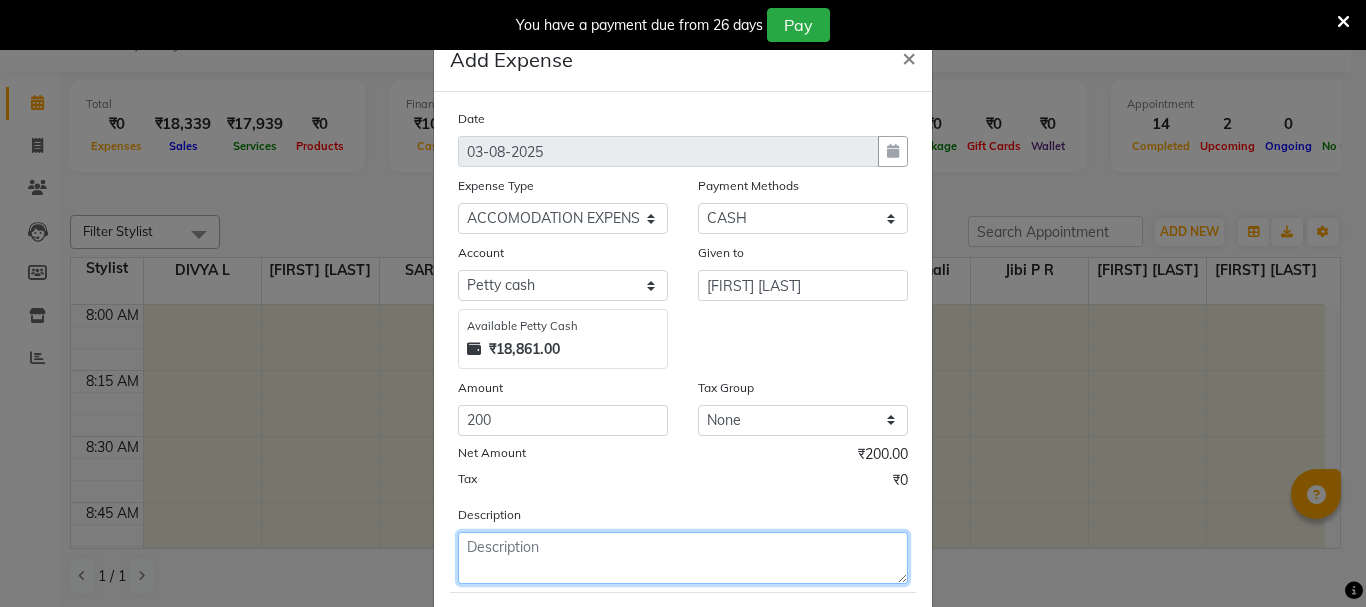 drag, startPoint x: 500, startPoint y: 561, endPoint x: 510, endPoint y: 560, distance: 10.049875 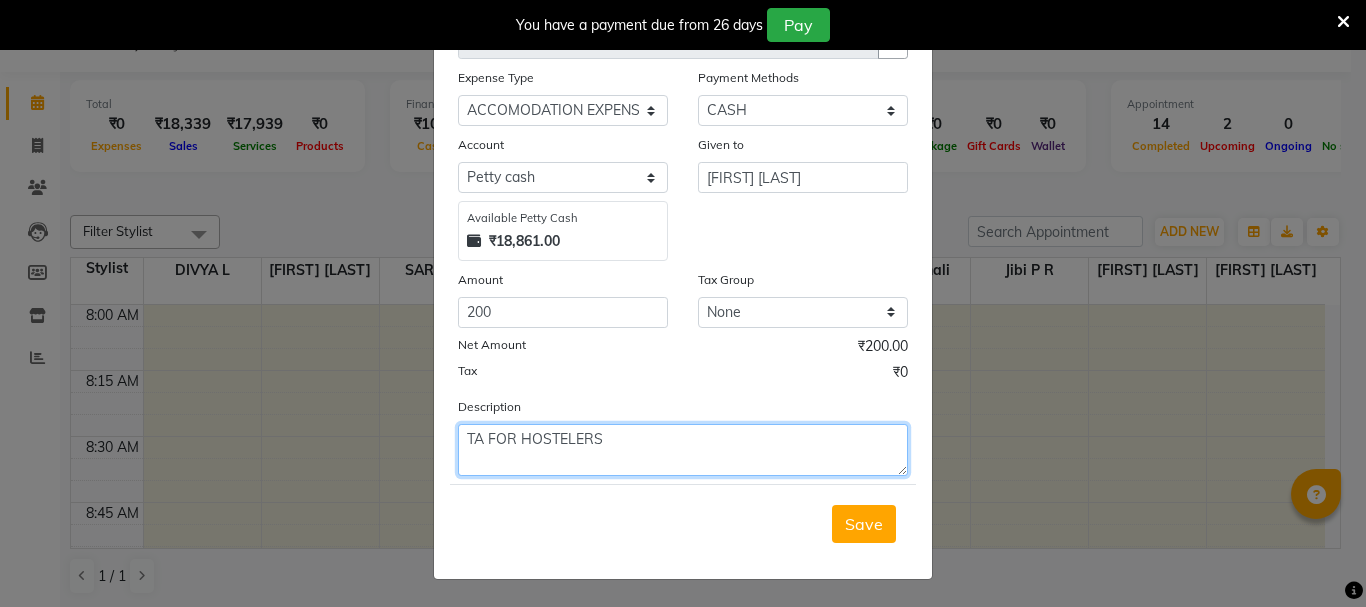 scroll, scrollTop: 109, scrollLeft: 0, axis: vertical 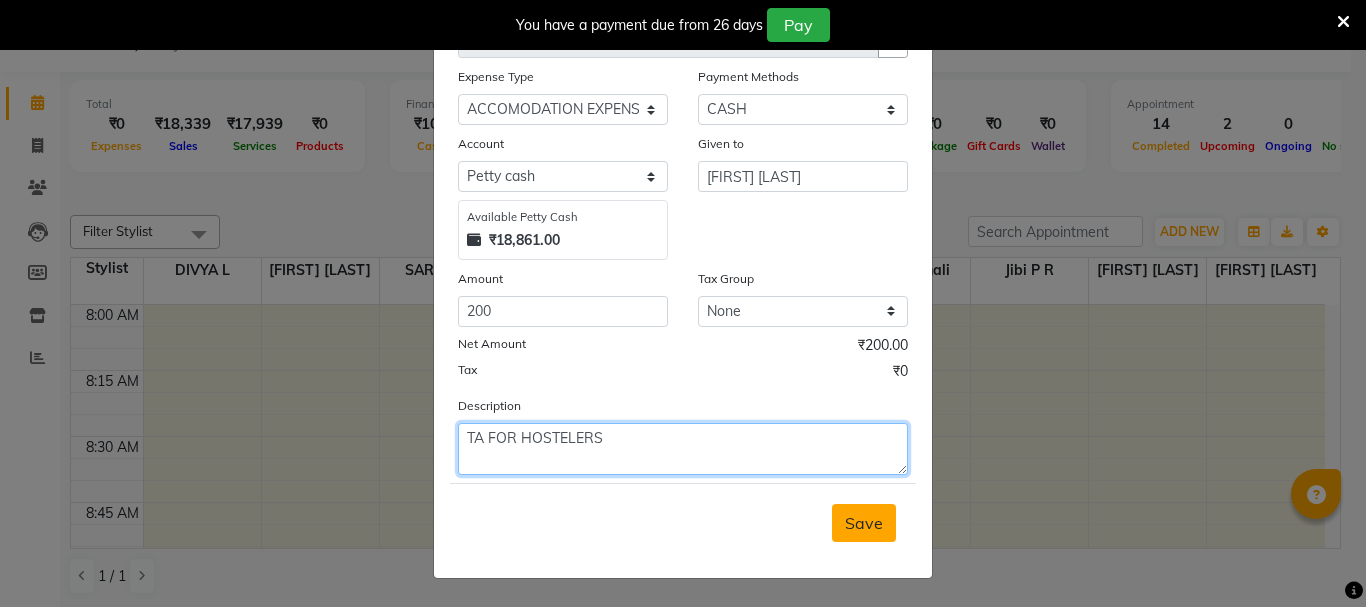 type on "TA FOR HOSTELERS" 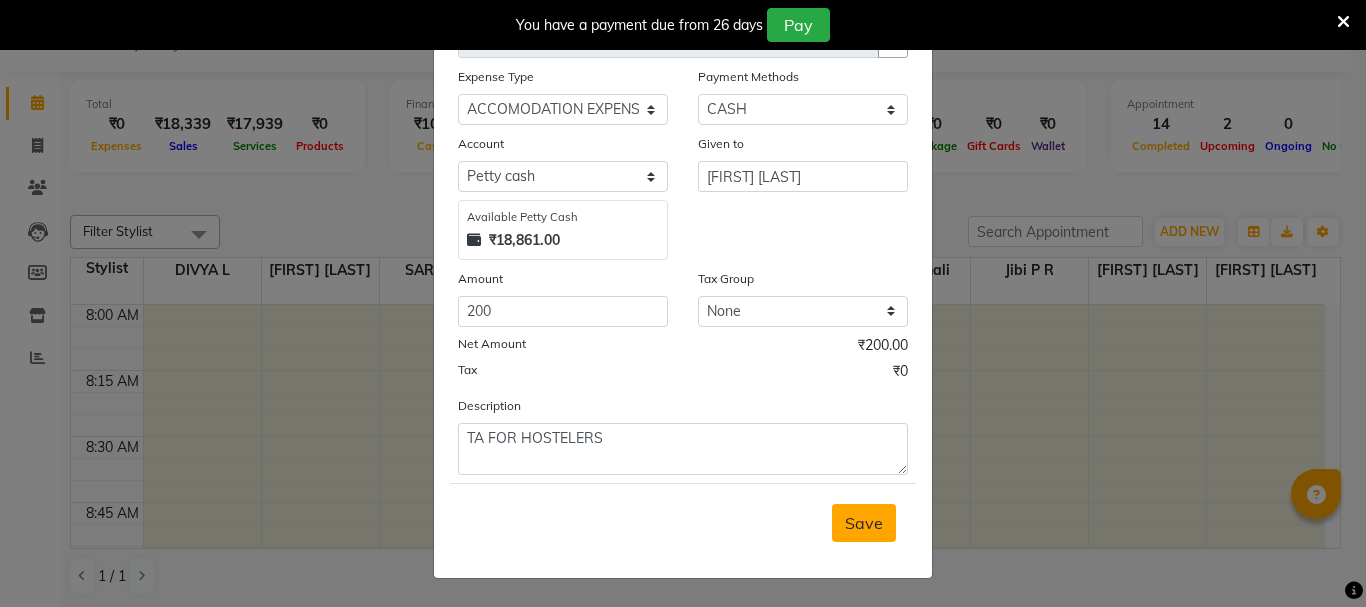 click on "Save" at bounding box center (864, 523) 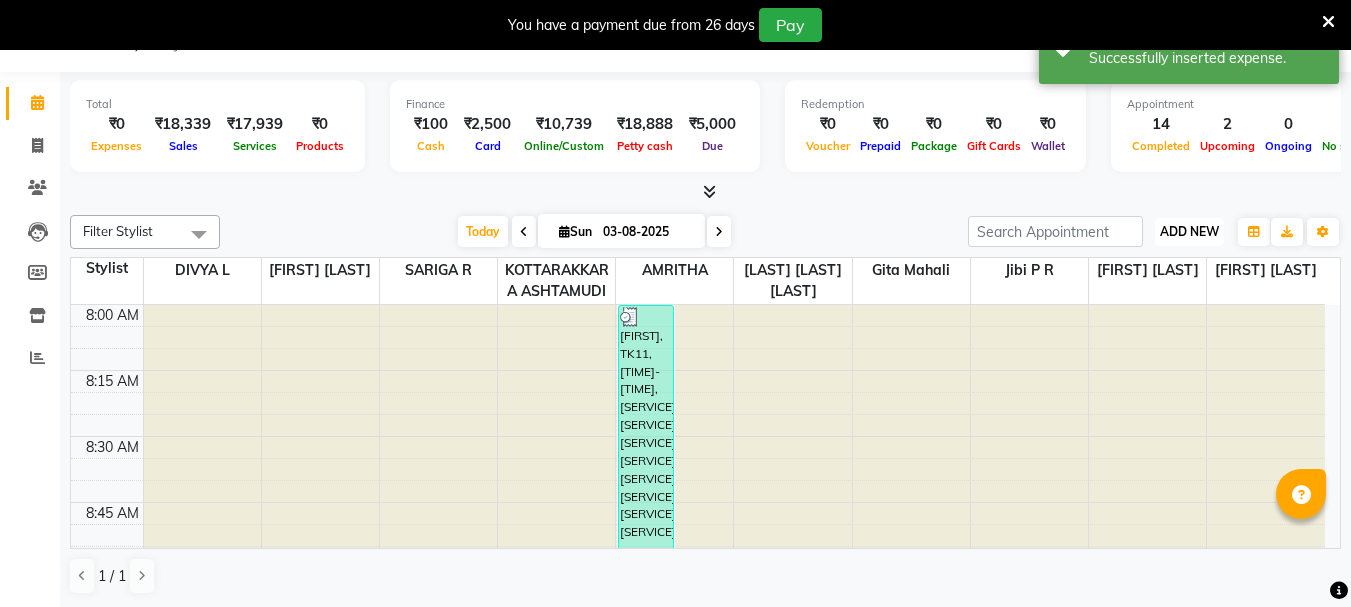 click on "ADD NEW Toggle Dropdown" at bounding box center [1189, 232] 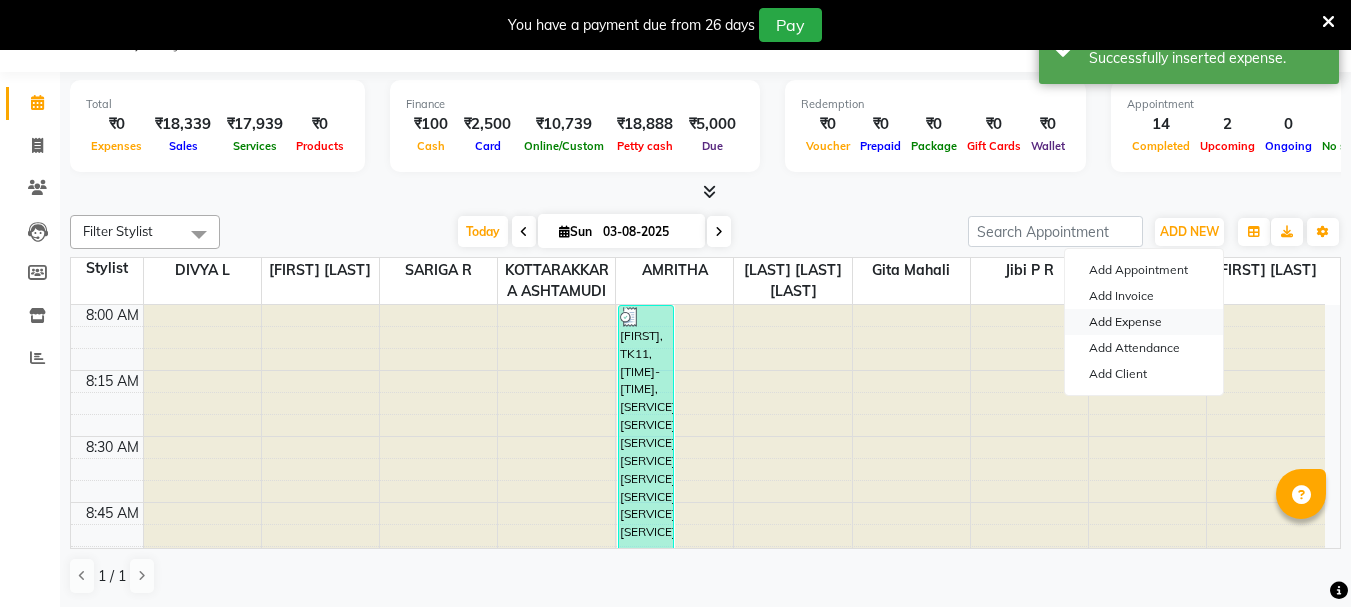 click on "Add Expense" at bounding box center [1144, 322] 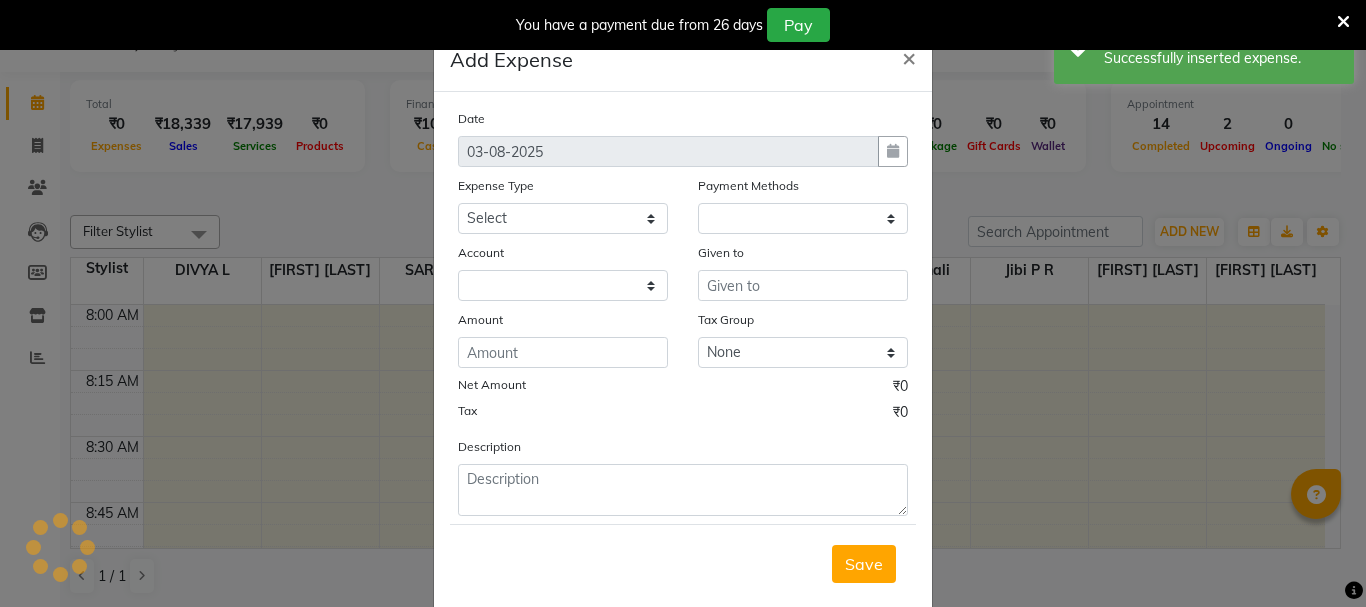select on "1" 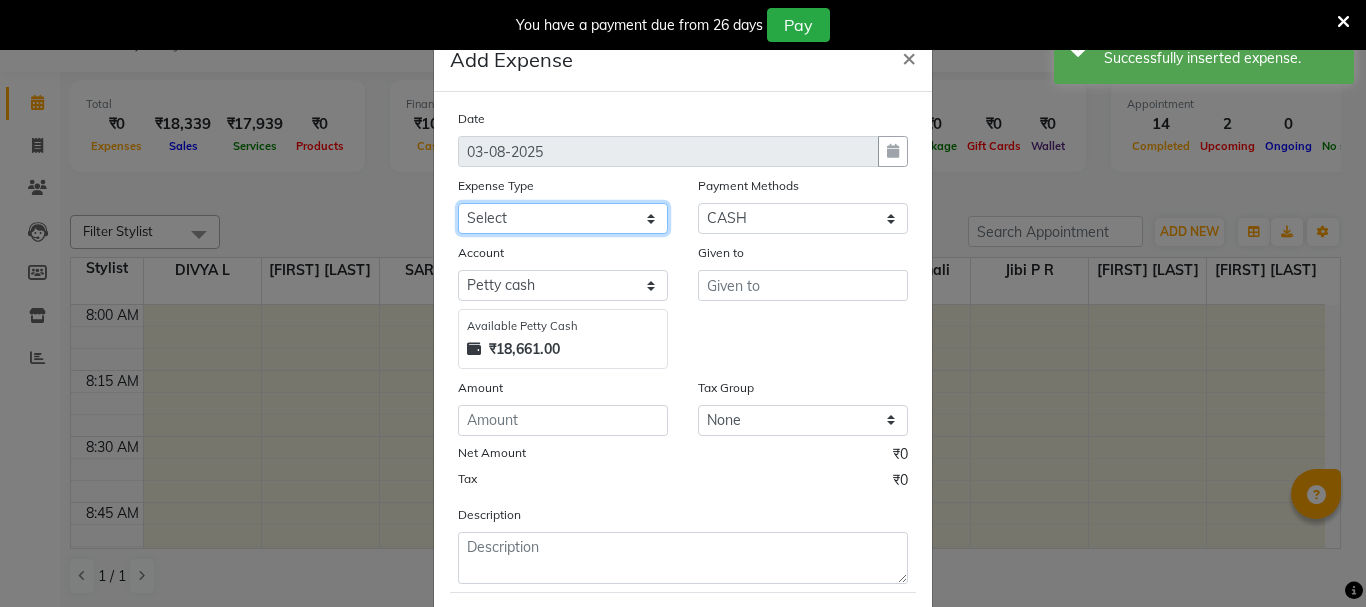 click on "Select ACCOMODATION EXPENSES ADVERTISEMENT SALES PROMOTIONAL EXPENSES Bonus BRIDAL ACCESSORIES REFUND BRIDAL COMMISSION BRIDAL FOOD BRIDAL INCENTIVES BRIDAL ORNAMENTS REFUND BRIDAL TA CASH DEPOSIT RAK BANK COMPUTER ACCESSORIES MOBILE PHONE Donation and Charity Expenses ELECTRICITY CHARGES ELECTRONICS FITTINGS Event Expense FISH FOOD EXPENSES FOOD REFRESHMENT FOR CLIENTS FOOD REFRESHMENT FOR STAFFS Freight And Forwarding Charges FUEL FOR GENERATOR FURNITURE AND EQUIPMENTS Gifts for Clients GIFTS FOR STAFFS GOKULAM CHITS HOSTEL RENT LAUNDRY EXPENSES LICENSE OTHER FEES LOADING UNLOADING CHARGES Medical Expenses MEHNDI PAYMENTS MISCELLANEOUS EXPENSES NEWSPAPER PERIODICALS Ornaments Maintenance Expense OVERTIME ALLOWANCES Payment For Pest Control Perfomance based incentives POSTAGE COURIER CHARGES Printing PRINTING STATIONERY EXPENSES PROFESSIONAL TAX REPAIRS MAINTENANCE ROUND OFF Salary SALARY ADVANCE Sales Incentives Membership Card SALES INCENTIVES PRODUCT SALES INCENTIVES SERVICES SALON ESSENTIALS SALON RENT" 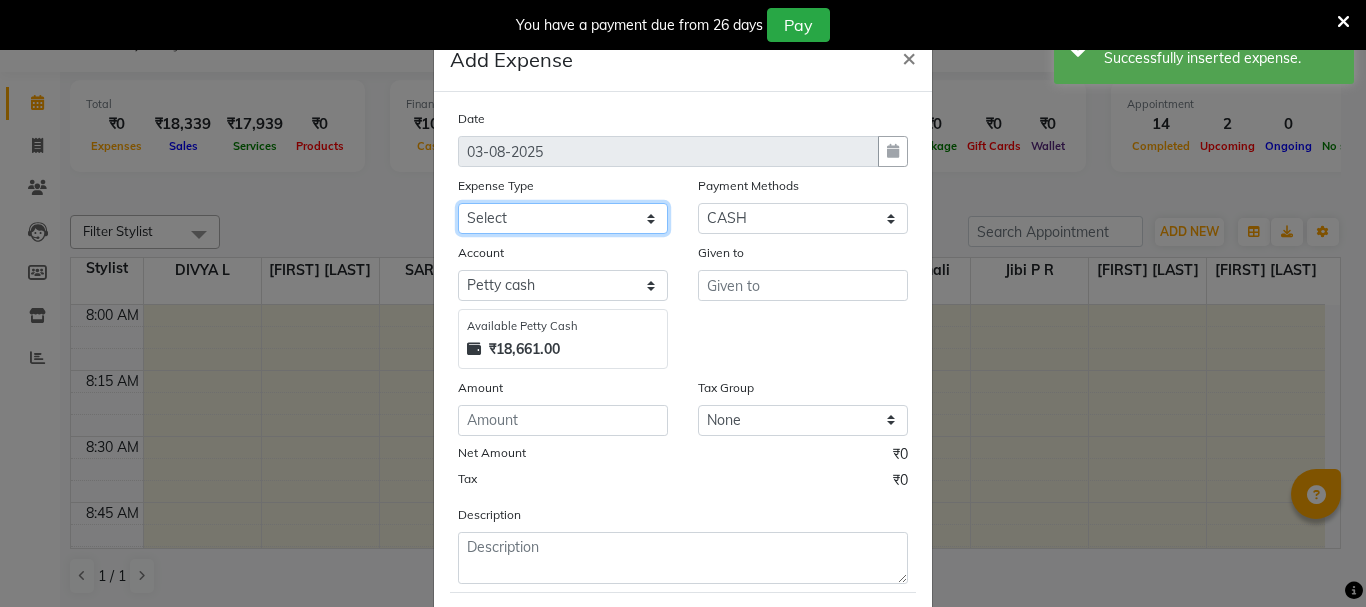 select on "6188" 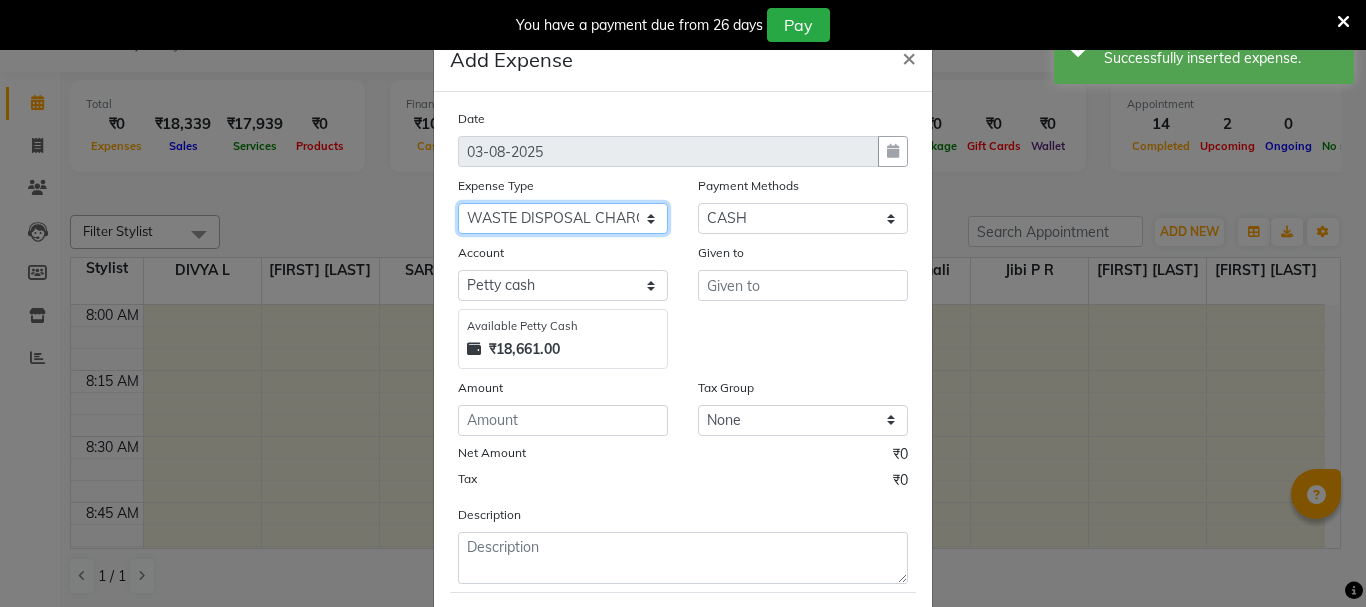 click on "Select ACCOMODATION EXPENSES ADVERTISEMENT SALES PROMOTIONAL EXPENSES Bonus BRIDAL ACCESSORIES REFUND BRIDAL COMMISSION BRIDAL FOOD BRIDAL INCENTIVES BRIDAL ORNAMENTS REFUND BRIDAL TA CASH DEPOSIT RAK BANK COMPUTER ACCESSORIES MOBILE PHONE Donation and Charity Expenses ELECTRICITY CHARGES ELECTRONICS FITTINGS Event Expense FISH FOOD EXPENSES FOOD REFRESHMENT FOR CLIENTS FOOD REFRESHMENT FOR STAFFS Freight And Forwarding Charges FUEL FOR GENERATOR FURNITURE AND EQUIPMENTS Gifts for Clients GIFTS FOR STAFFS GOKULAM CHITS HOSTEL RENT LAUNDRY EXPENSES LICENSE OTHER FEES LOADING UNLOADING CHARGES Medical Expenses MEHNDI PAYMENTS MISCELLANEOUS EXPENSES NEWSPAPER PERIODICALS Ornaments Maintenance Expense OVERTIME ALLOWANCES Payment For Pest Control Perfomance based incentives POSTAGE COURIER CHARGES Printing PRINTING STATIONERY EXPENSES PROFESSIONAL TAX REPAIRS MAINTENANCE ROUND OFF Salary SALARY ADVANCE Sales Incentives Membership Card SALES INCENTIVES PRODUCT SALES INCENTIVES SERVICES SALON ESSENTIALS SALON RENT" 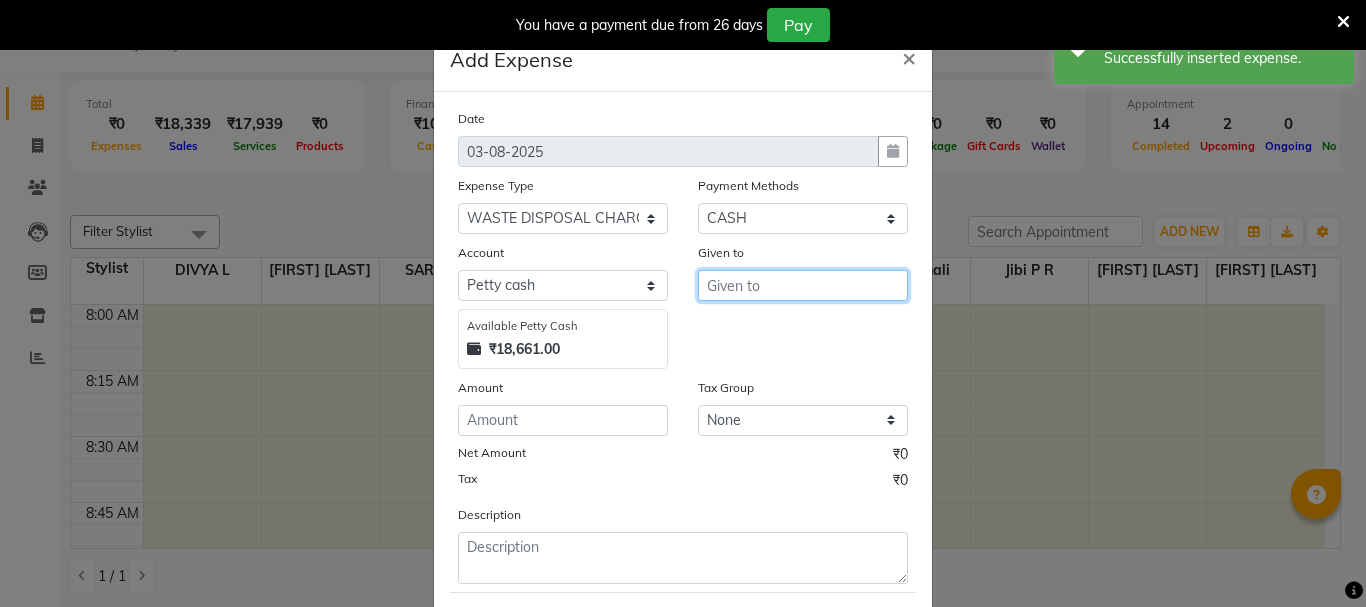 click at bounding box center (803, 285) 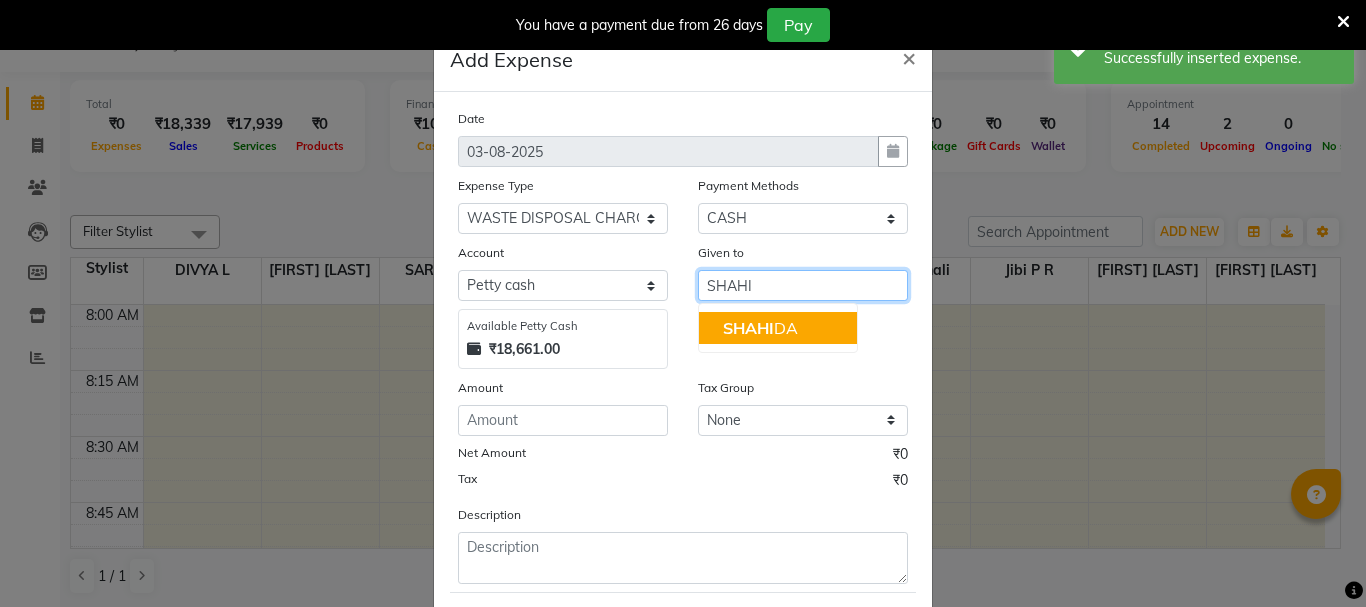 click on "SHAHI" 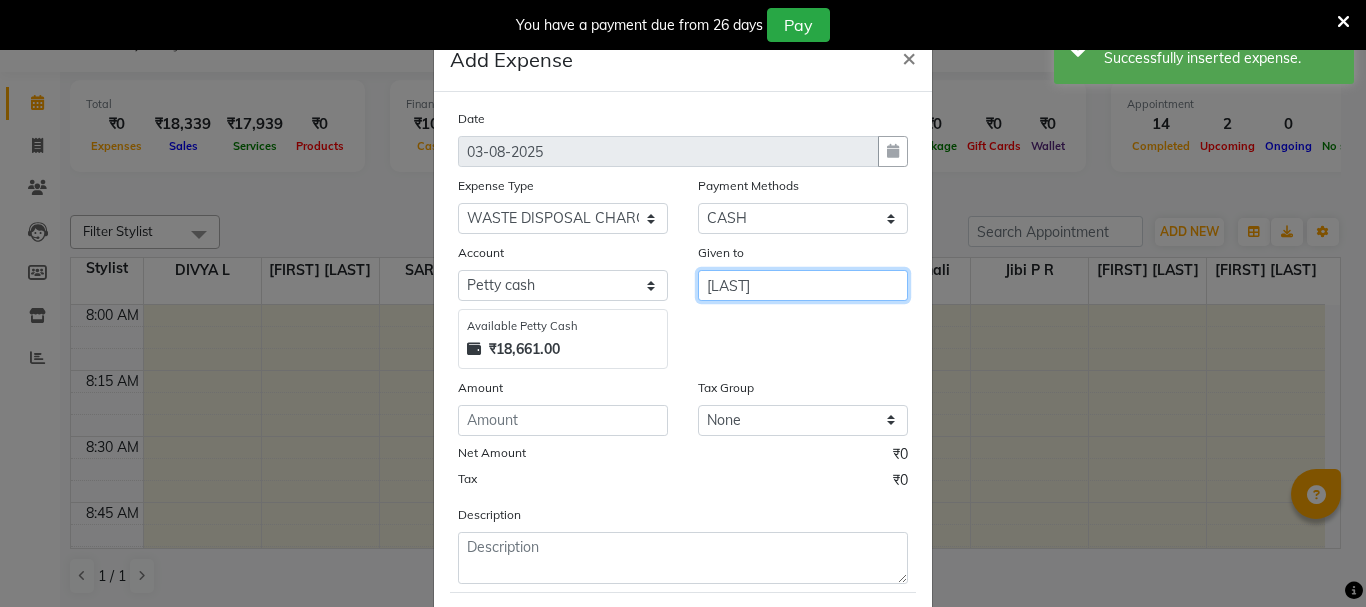 type on "[LAST]" 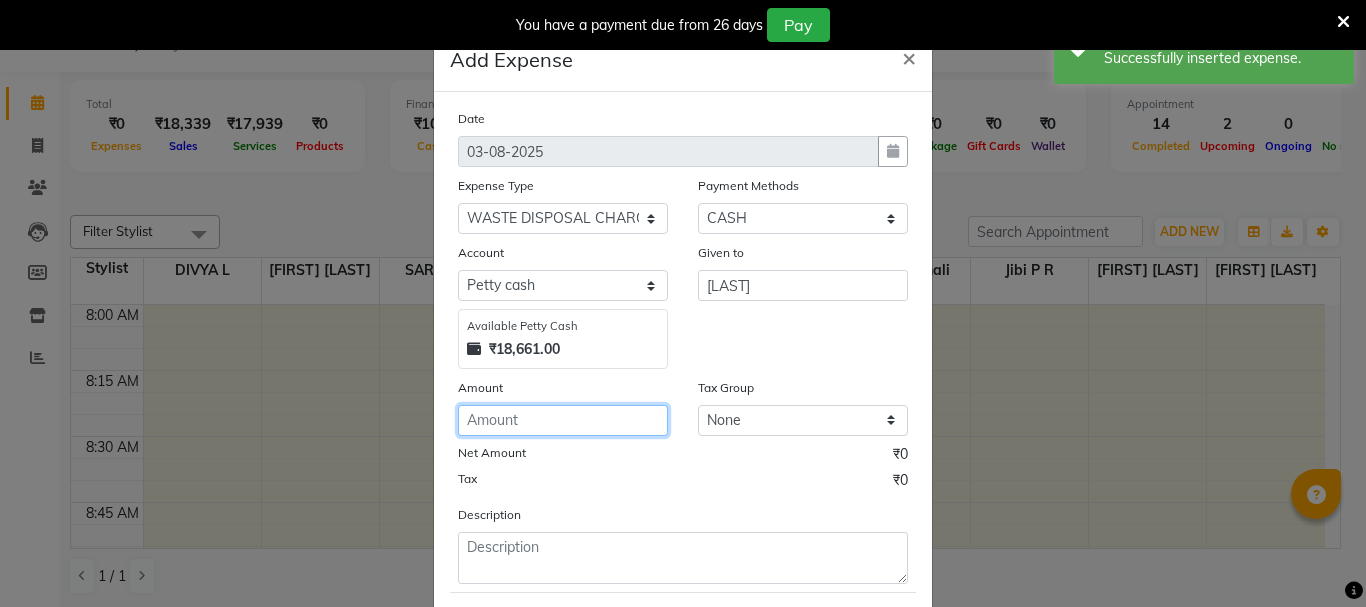 click 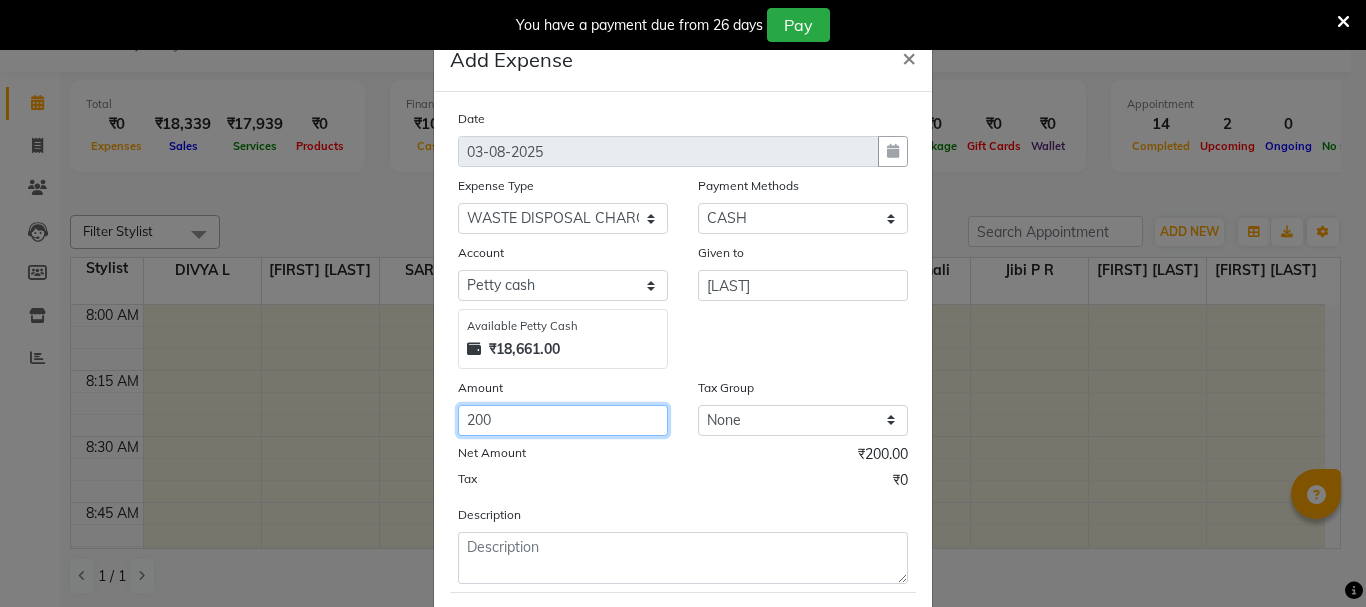 type on "200" 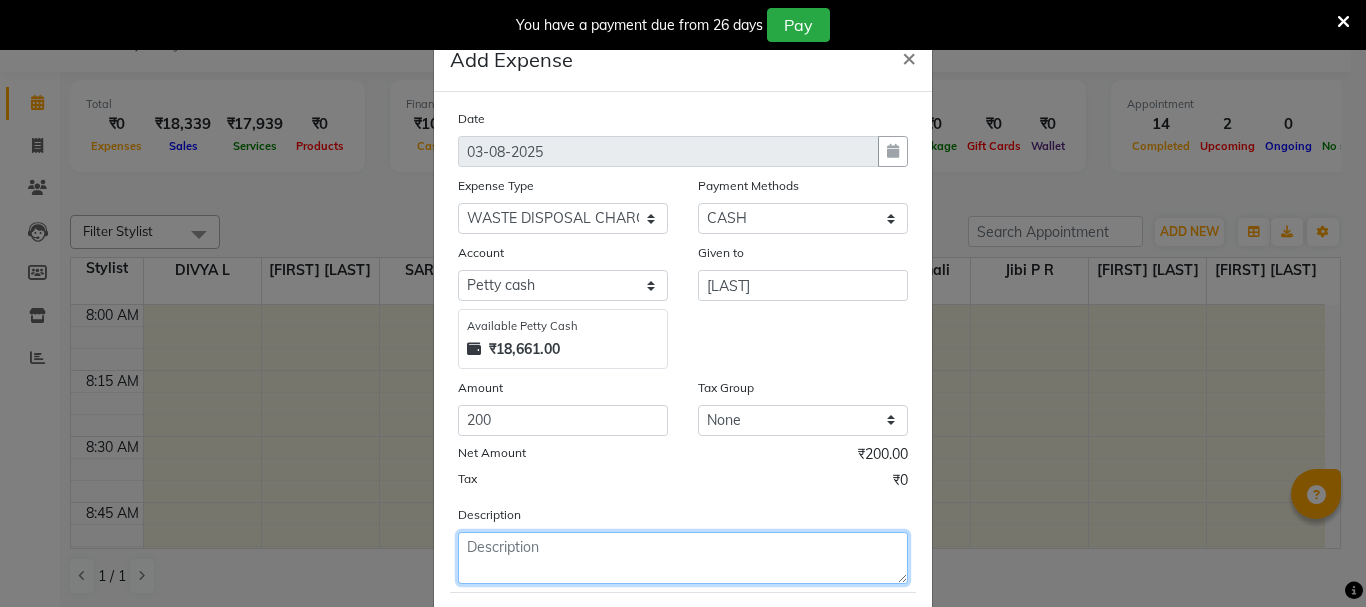 click 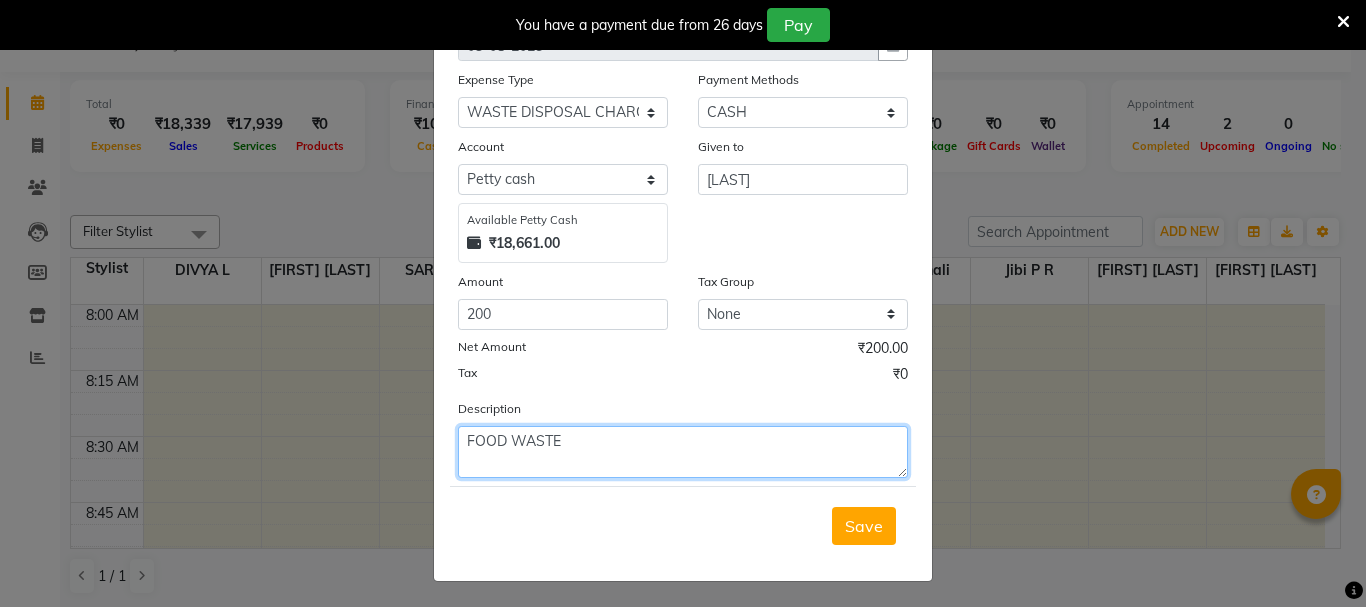 scroll, scrollTop: 109, scrollLeft: 0, axis: vertical 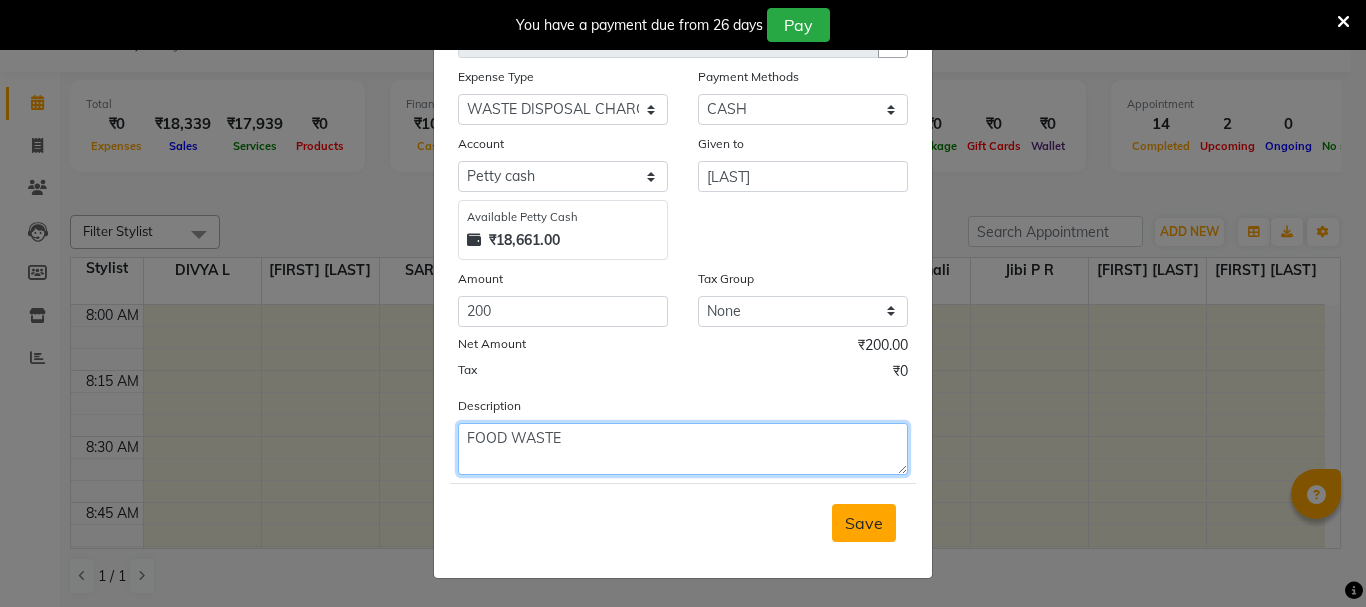 type on "FOOD WASTE" 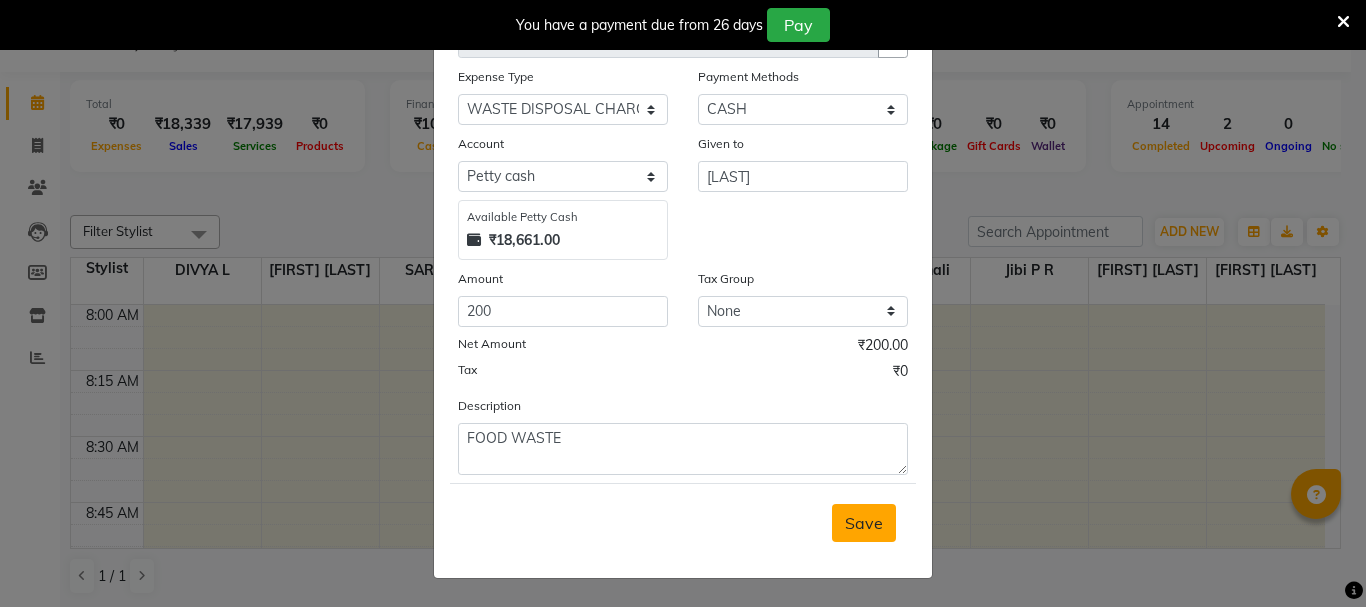 click on "Save" at bounding box center [864, 523] 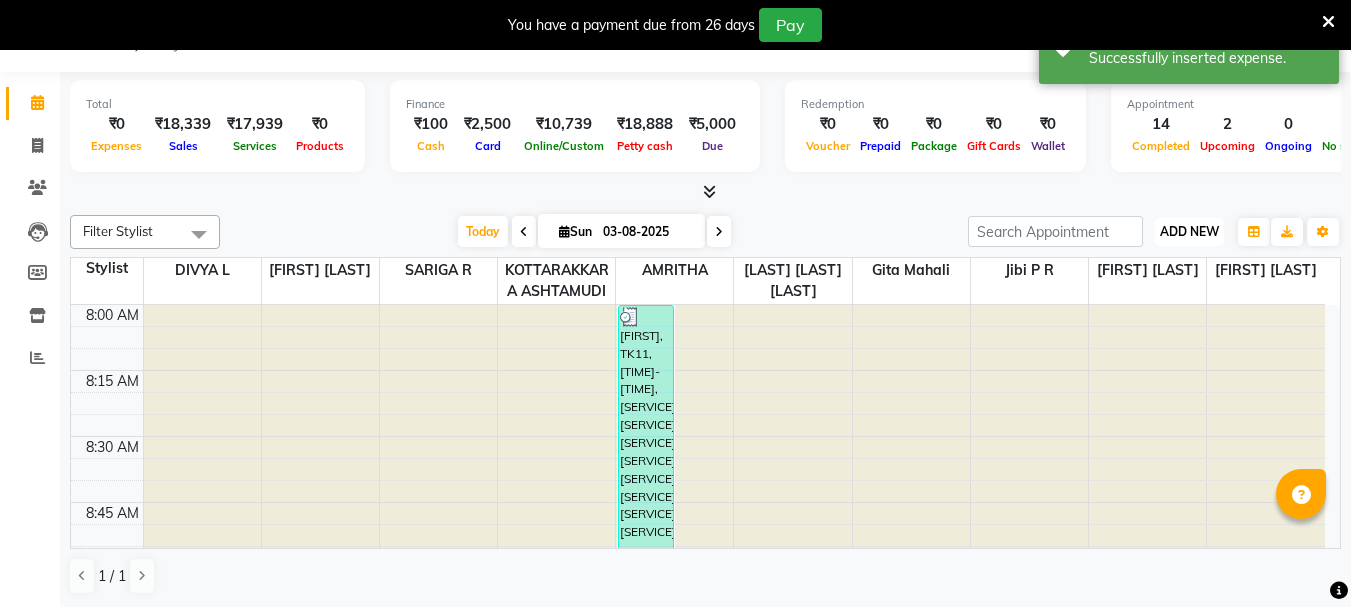 click on "ADD NEW Toggle Dropdown" at bounding box center [1189, 232] 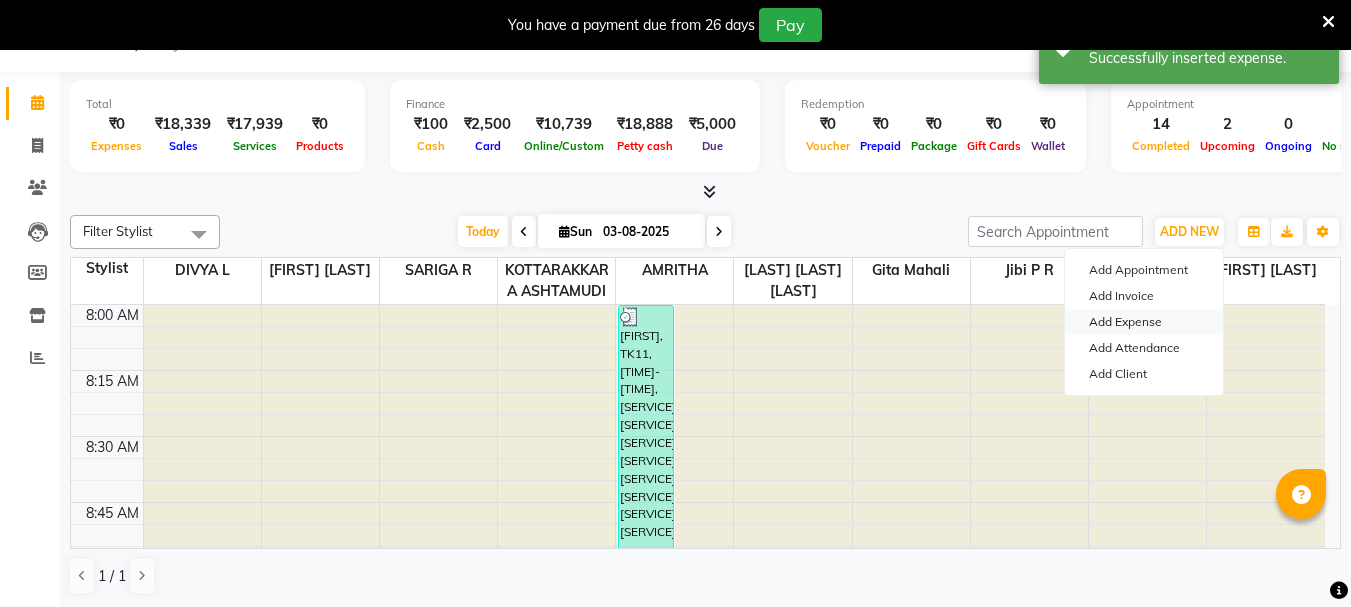 click on "Add Expense" at bounding box center [1144, 322] 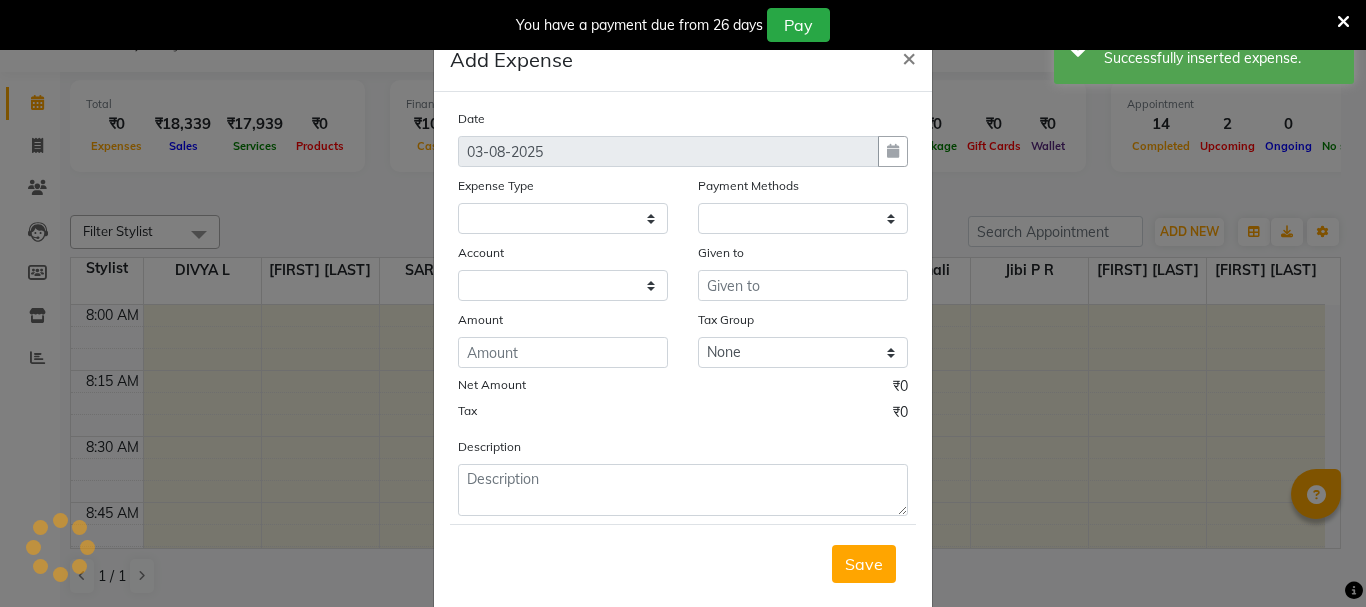 select 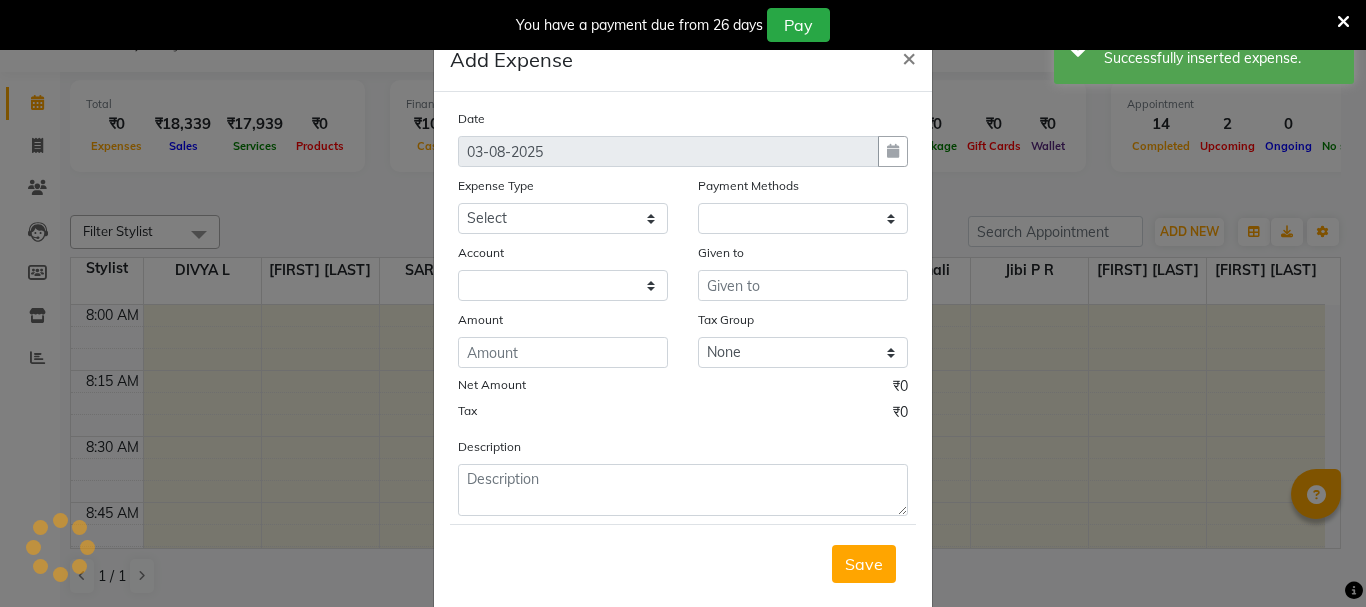 select on "1" 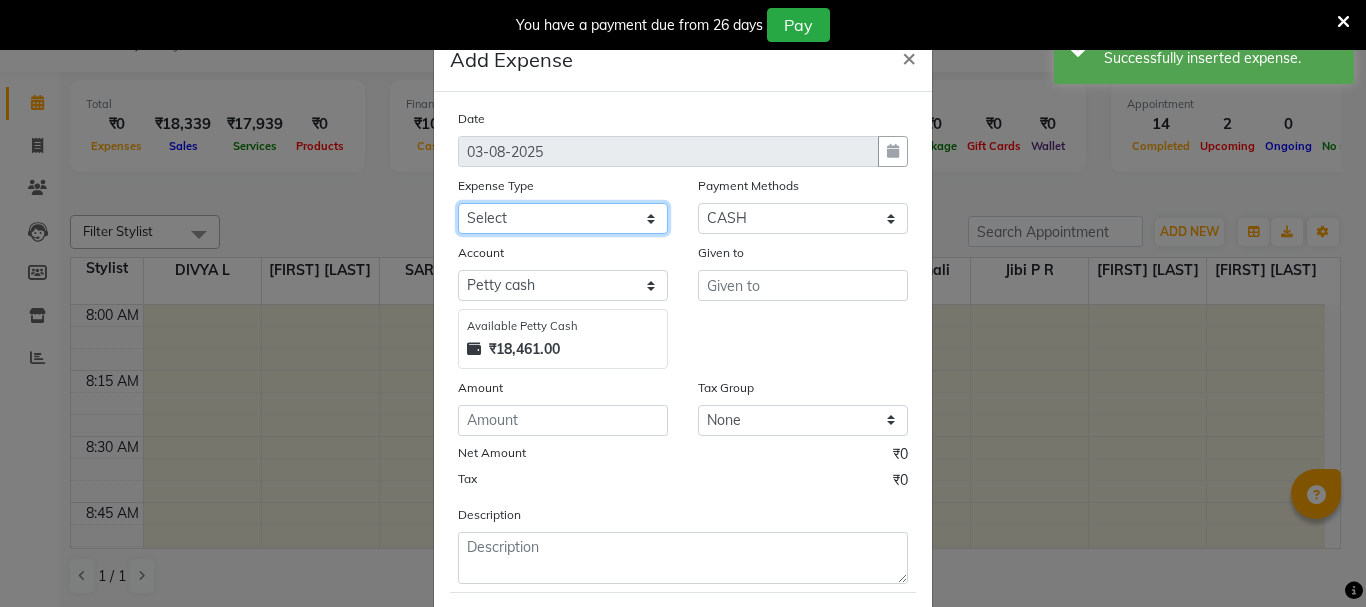 click on "Select ACCOMODATION EXPENSES ADVERTISEMENT SALES PROMOTIONAL EXPENSES Bonus BRIDAL ACCESSORIES REFUND BRIDAL COMMISSION BRIDAL FOOD BRIDAL INCENTIVES BRIDAL ORNAMENTS REFUND BRIDAL TA CASH DEPOSIT RAK BANK COMPUTER ACCESSORIES MOBILE PHONE Donation and Charity Expenses ELECTRICITY CHARGES ELECTRONICS FITTINGS Event Expense FISH FOOD EXPENSES FOOD REFRESHMENT FOR CLIENTS FOOD REFRESHMENT FOR STAFFS Freight And Forwarding Charges FUEL FOR GENERATOR FURNITURE AND EQUIPMENTS Gifts for Clients GIFTS FOR STAFFS GOKULAM CHITS HOSTEL RENT LAUNDRY EXPENSES LICENSE OTHER FEES LOADING UNLOADING CHARGES Medical Expenses MEHNDI PAYMENTS MISCELLANEOUS EXPENSES NEWSPAPER PERIODICALS Ornaments Maintenance Expense OVERTIME ALLOWANCES Payment For Pest Control Perfomance based incentives POSTAGE COURIER CHARGES Printing PRINTING STATIONERY EXPENSES PROFESSIONAL TAX REPAIRS MAINTENANCE ROUND OFF Salary SALARY ADVANCE Sales Incentives Membership Card SALES INCENTIVES PRODUCT SALES INCENTIVES SERVICES SALON ESSENTIALS SALON RENT" 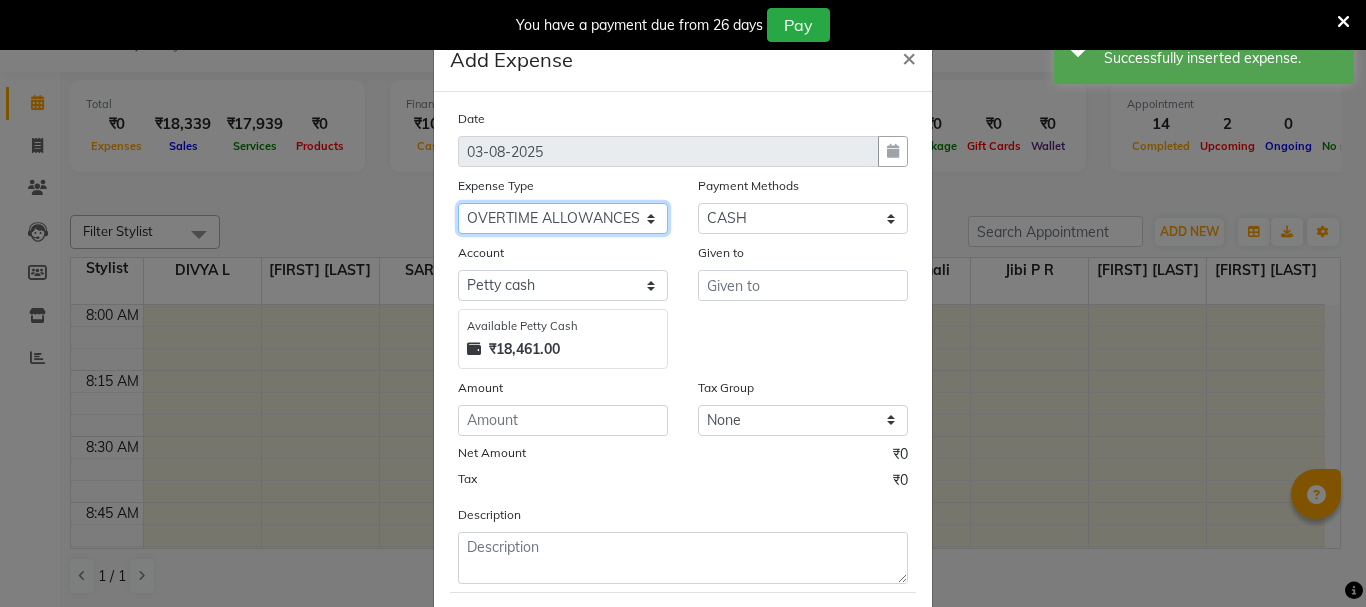click on "Select ACCOMODATION EXPENSES ADVERTISEMENT SALES PROMOTIONAL EXPENSES Bonus BRIDAL ACCESSORIES REFUND BRIDAL COMMISSION BRIDAL FOOD BRIDAL INCENTIVES BRIDAL ORNAMENTS REFUND BRIDAL TA CASH DEPOSIT RAK BANK COMPUTER ACCESSORIES MOBILE PHONE Donation and Charity Expenses ELECTRICITY CHARGES ELECTRONICS FITTINGS Event Expense FISH FOOD EXPENSES FOOD REFRESHMENT FOR CLIENTS FOOD REFRESHMENT FOR STAFFS Freight And Forwarding Charges FUEL FOR GENERATOR FURNITURE AND EQUIPMENTS Gifts for Clients GIFTS FOR STAFFS GOKULAM CHITS HOSTEL RENT LAUNDRY EXPENSES LICENSE OTHER FEES LOADING UNLOADING CHARGES Medical Expenses MEHNDI PAYMENTS MISCELLANEOUS EXPENSES NEWSPAPER PERIODICALS Ornaments Maintenance Expense OVERTIME ALLOWANCES Payment For Pest Control Perfomance based incentives POSTAGE COURIER CHARGES Printing PRINTING STATIONERY EXPENSES PROFESSIONAL TAX REPAIRS MAINTENANCE ROUND OFF Salary SALARY ADVANCE Sales Incentives Membership Card SALES INCENTIVES PRODUCT SALES INCENTIVES SERVICES SALON ESSENTIALS SALON RENT" 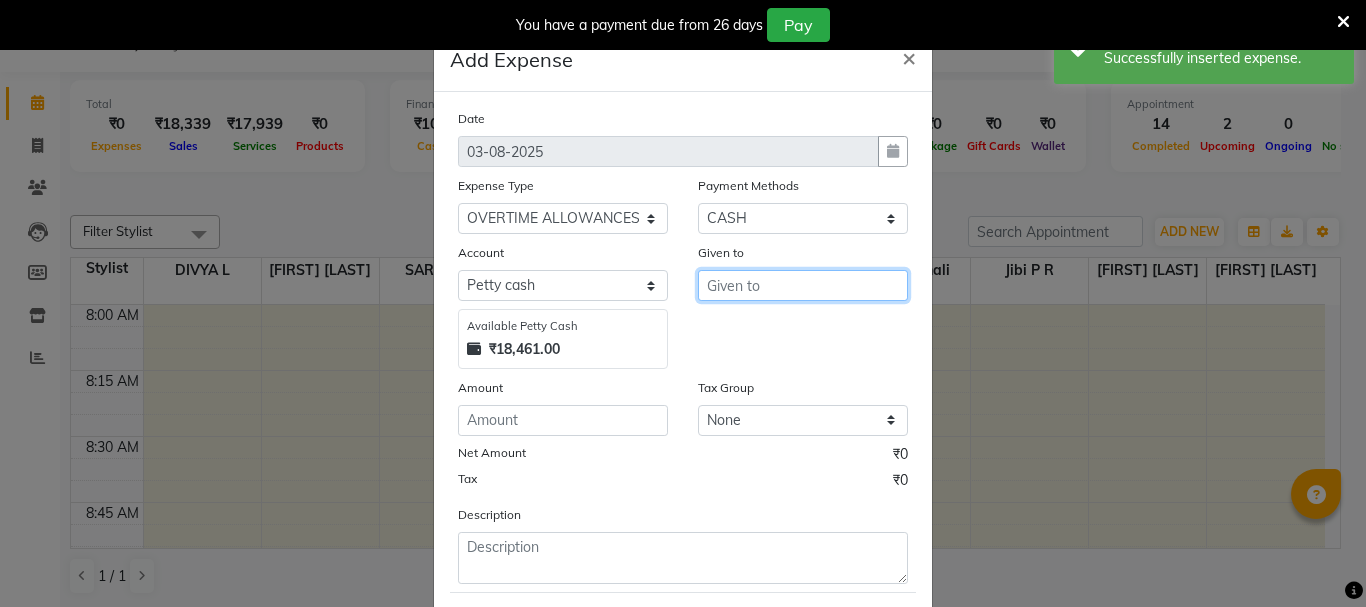 click at bounding box center [803, 285] 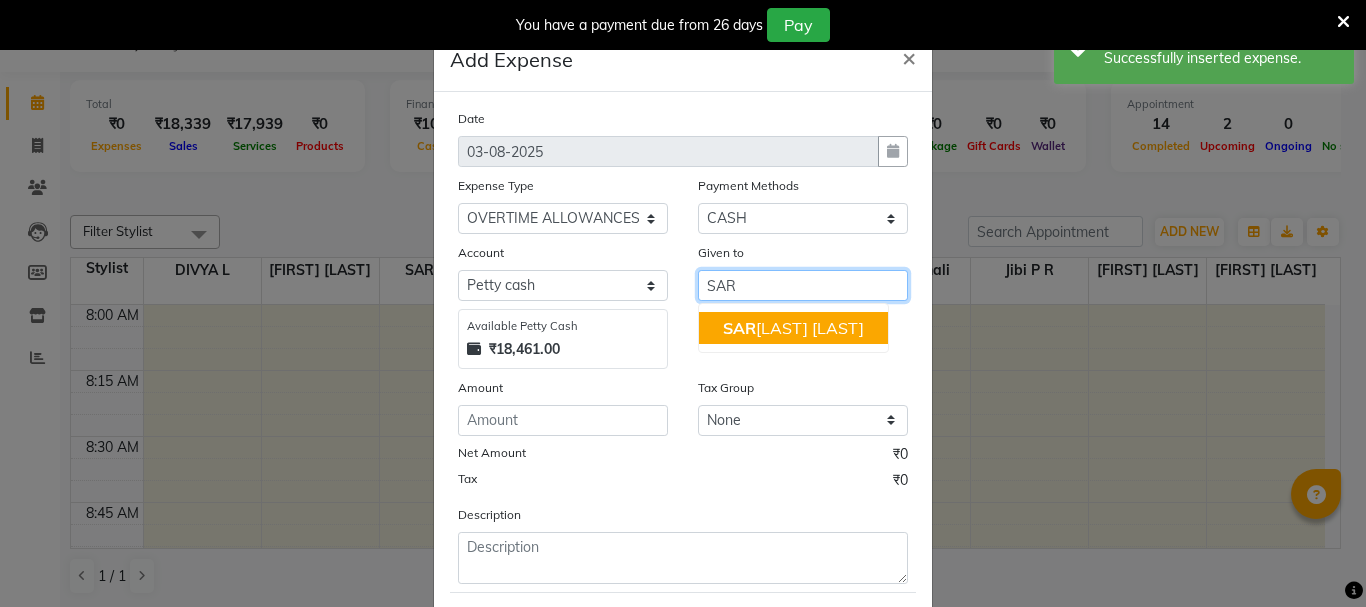 click on "SAR" 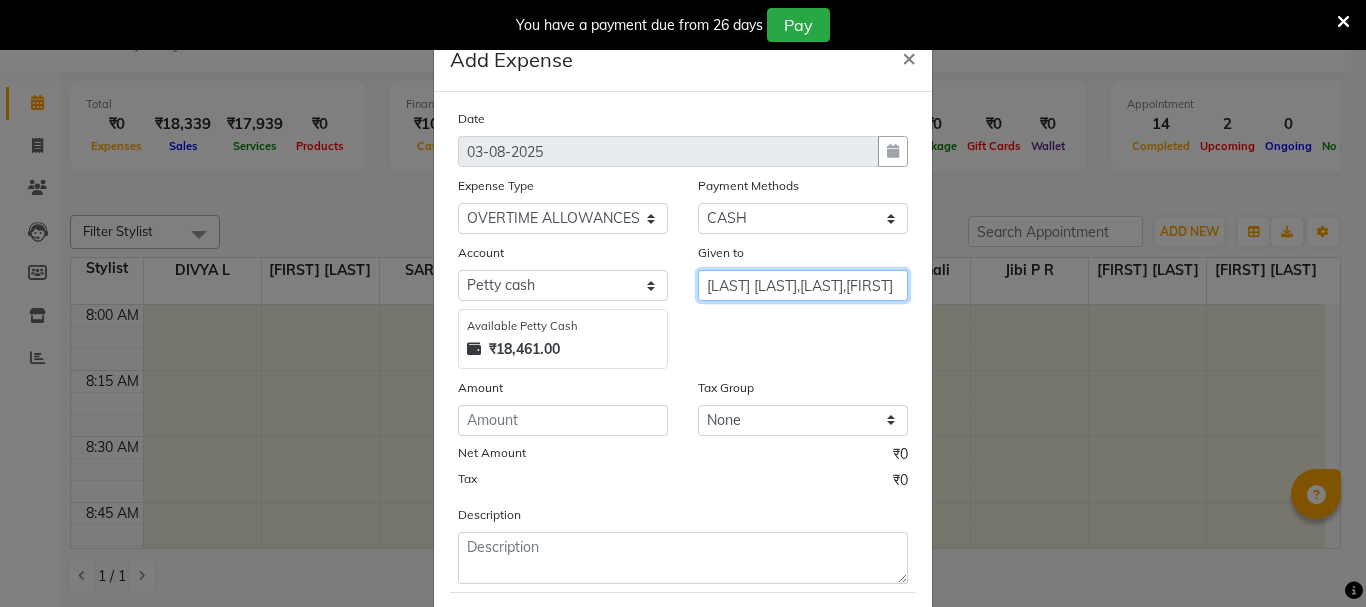 type on "[LAST] [LAST],[LAST],[FIRST]" 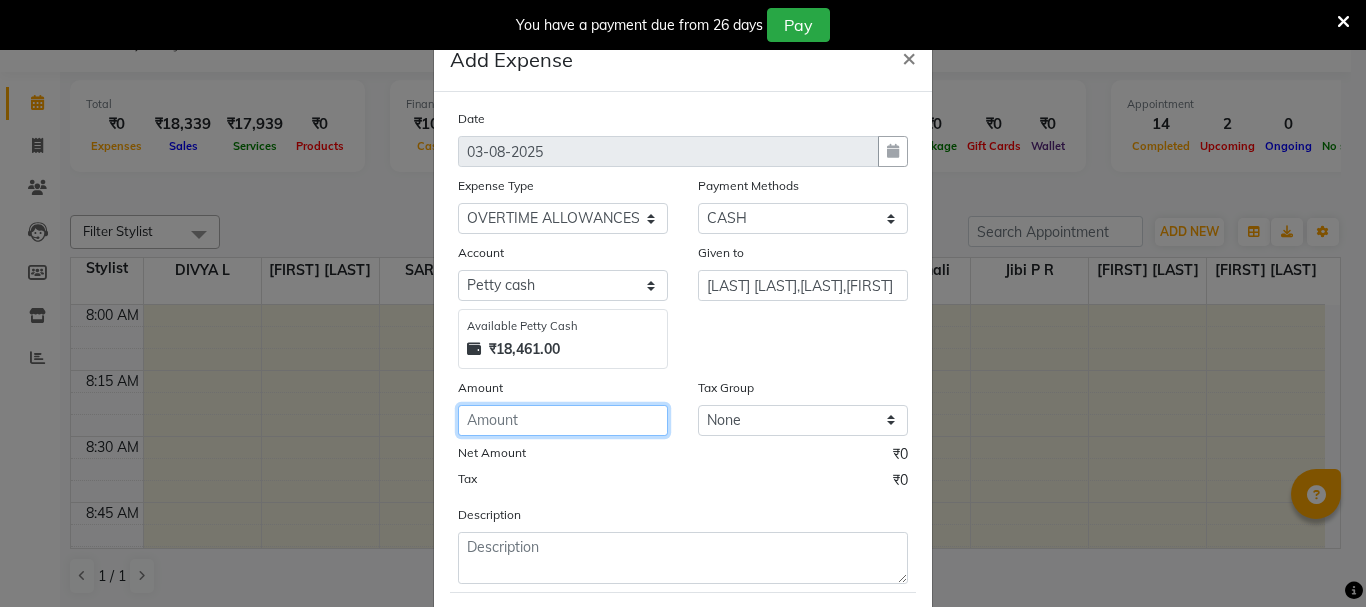click 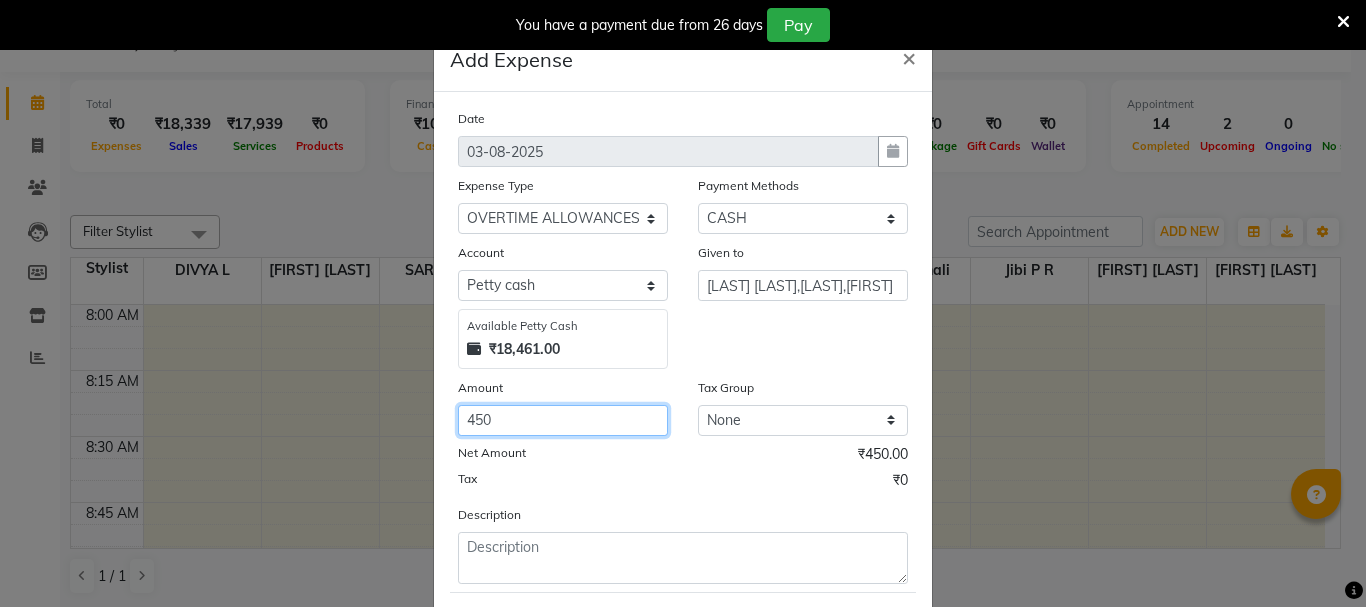 type on "450" 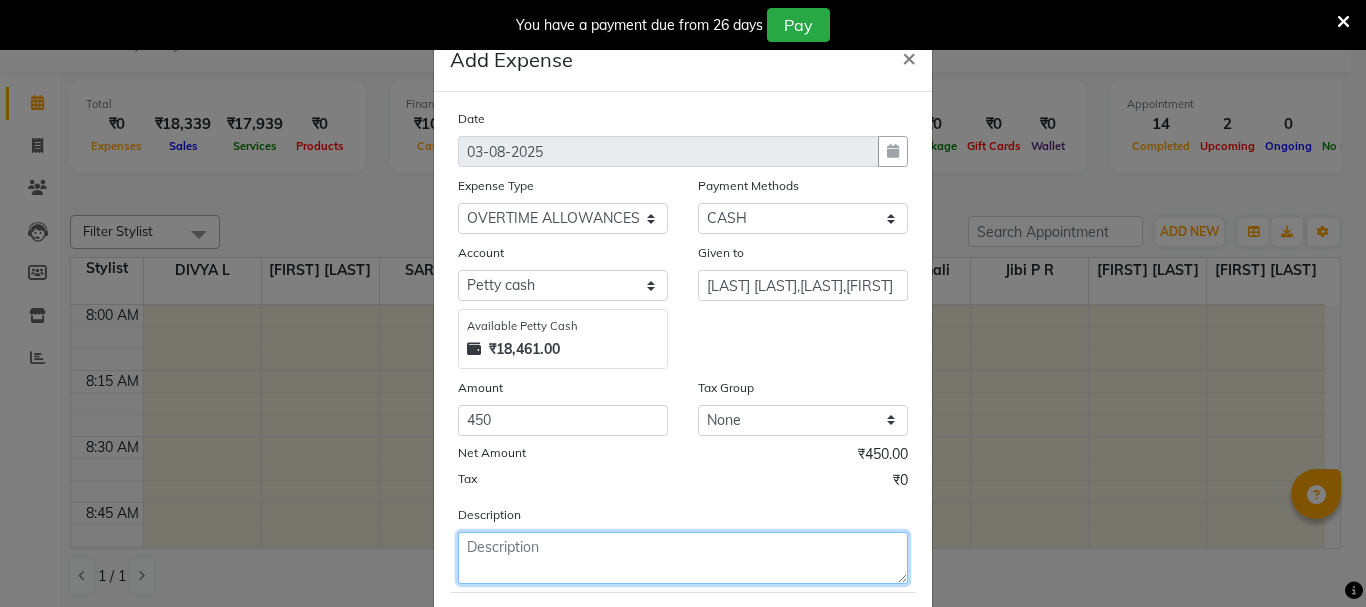 click 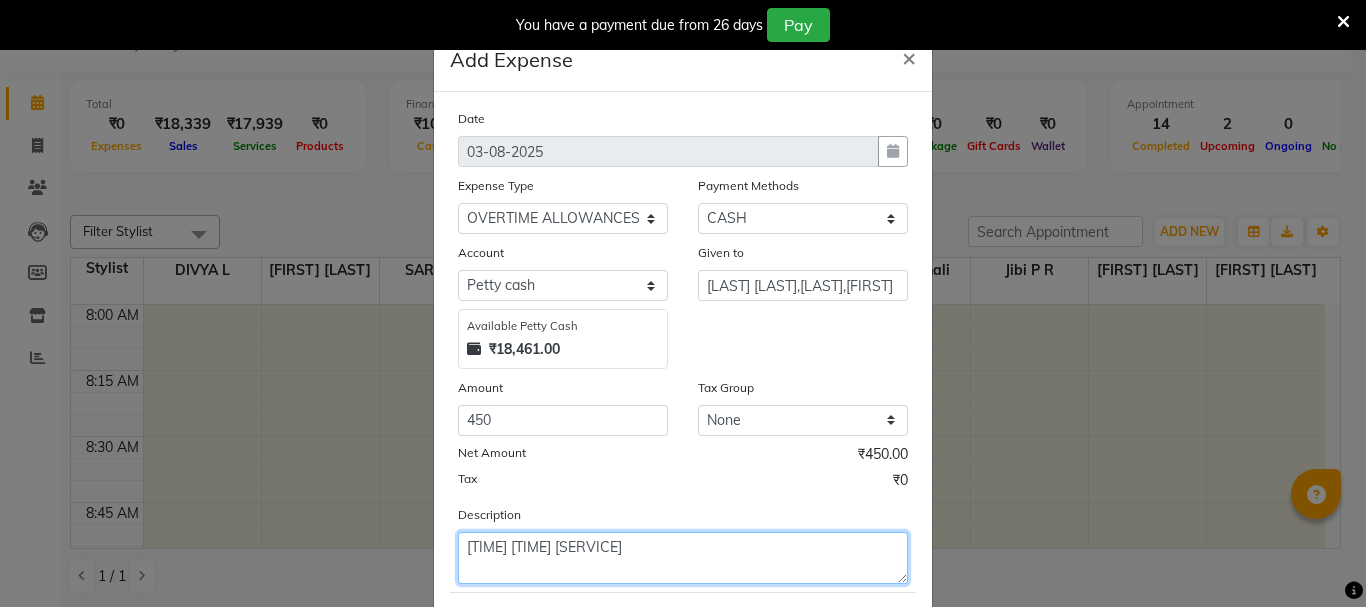 click on "[TIME] [TIME] [SERVICE]" 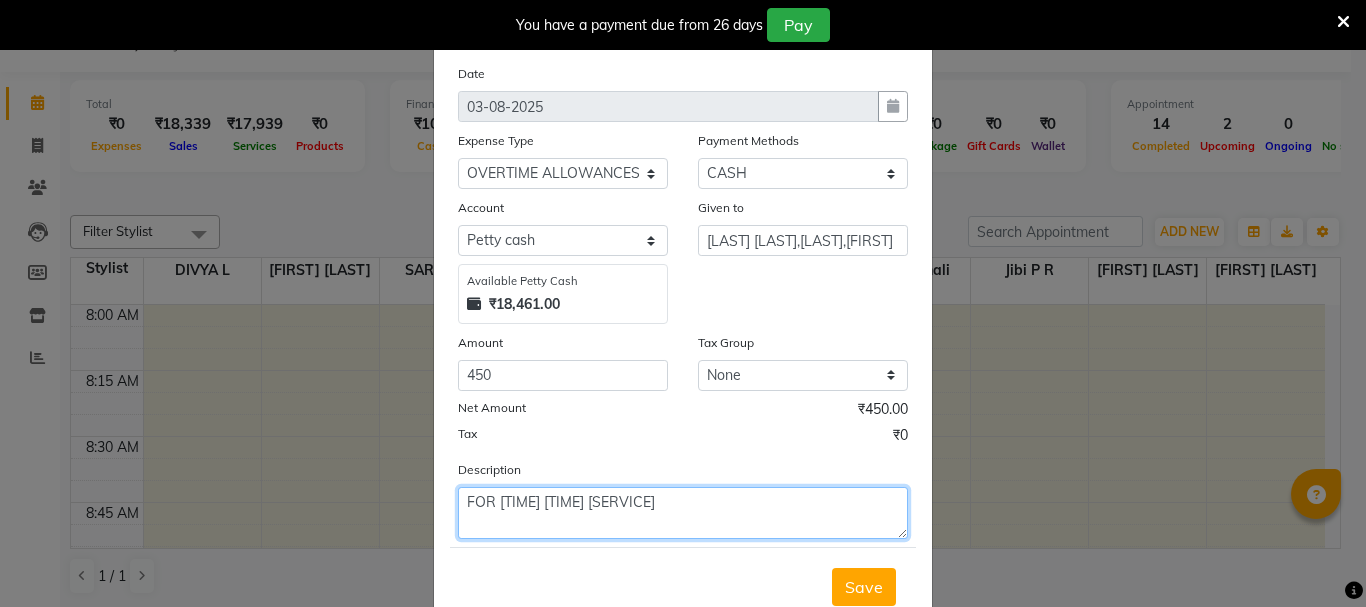 scroll, scrollTop: 109, scrollLeft: 0, axis: vertical 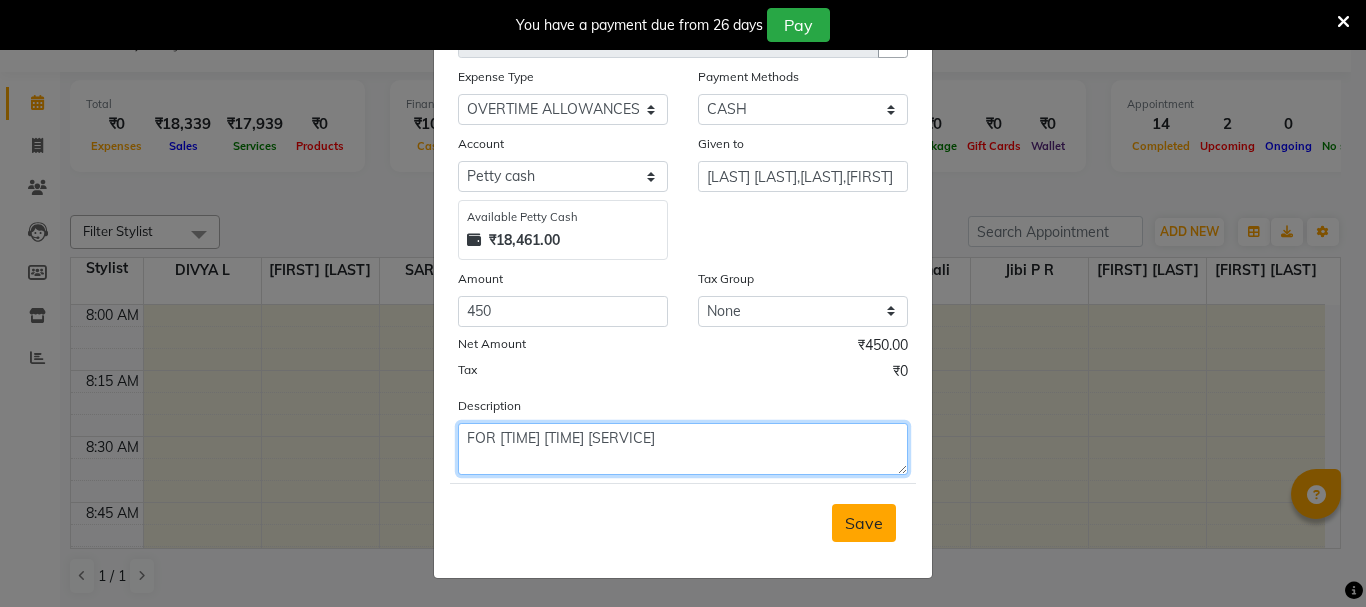type on "FOR [TIME] [TIME] [SERVICE]" 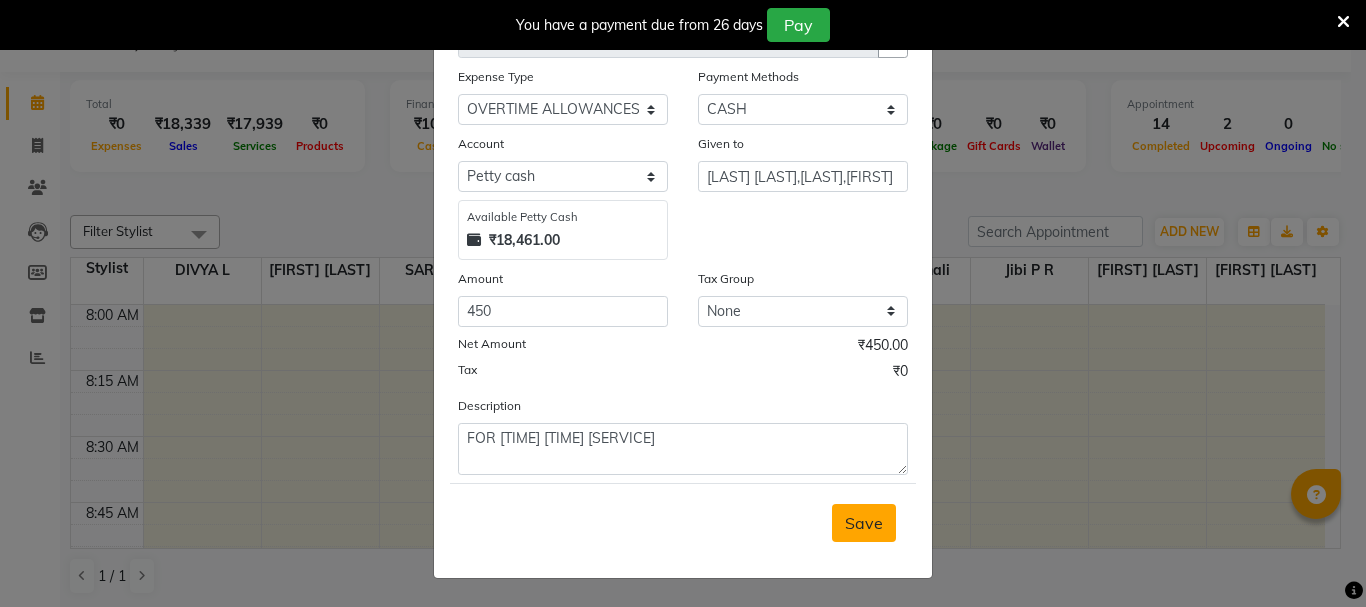 click on "Save" at bounding box center (864, 523) 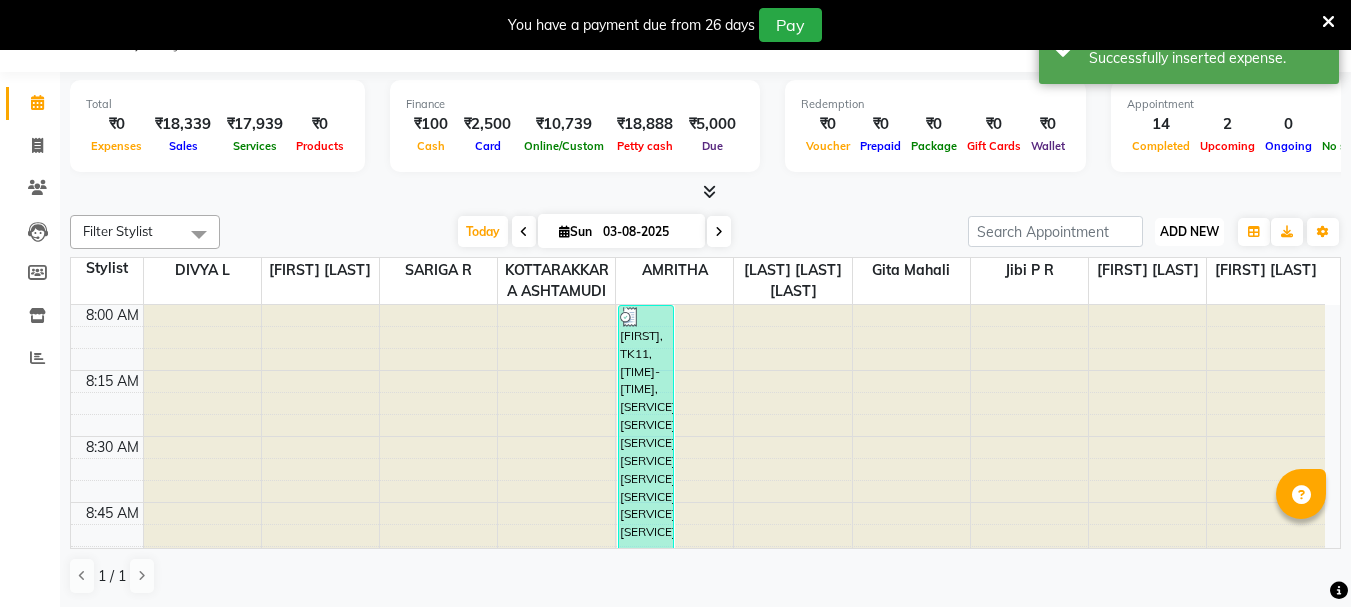 click on "ADD NEW" at bounding box center (1189, 231) 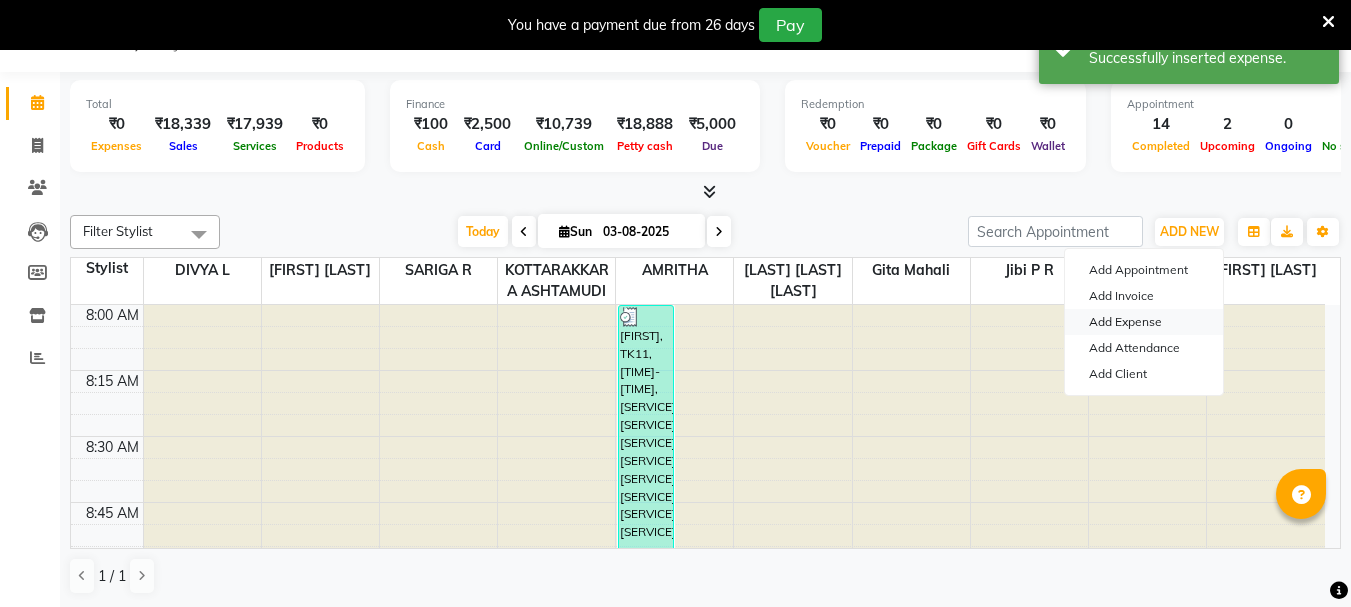 click on "Add Expense" at bounding box center [1144, 322] 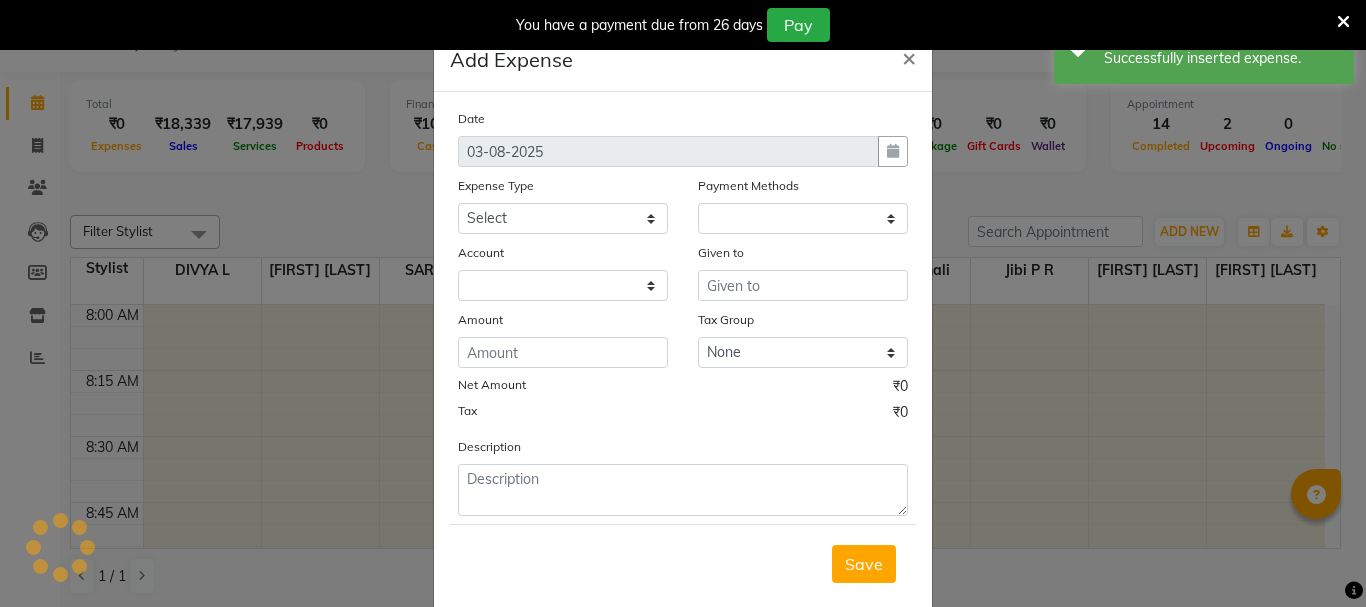 select on "1" 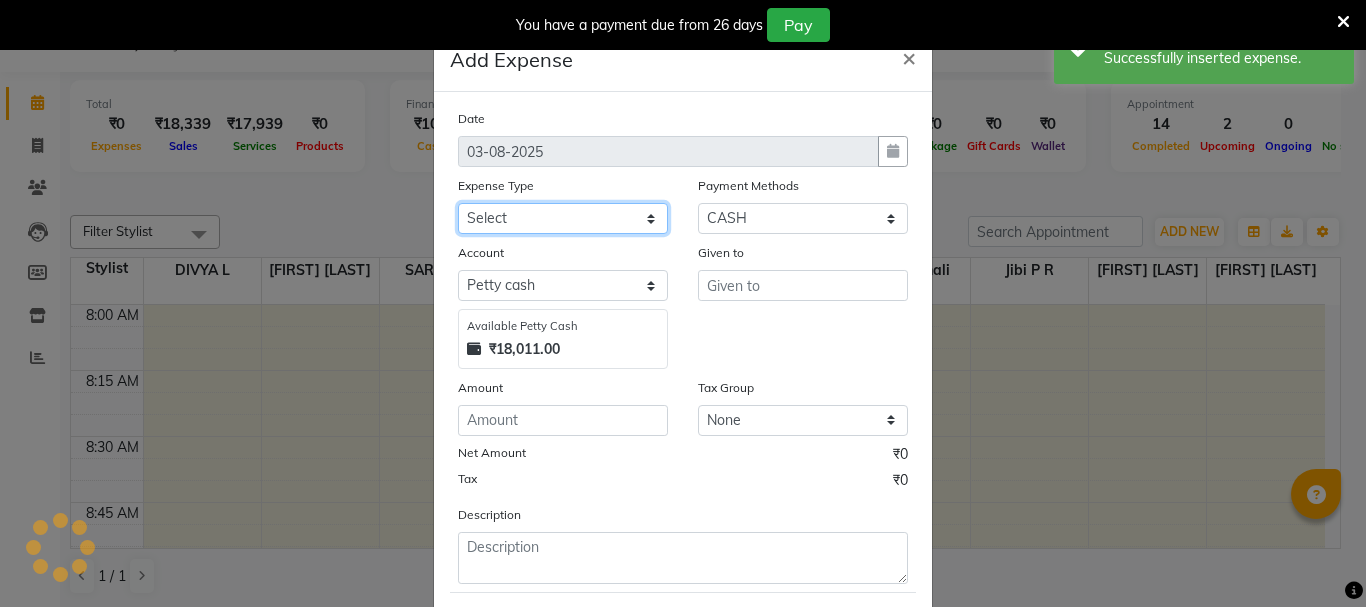 click on "Select ACCOMODATION EXPENSES ADVERTISEMENT SALES PROMOTIONAL EXPENSES Bonus BRIDAL ACCESSORIES REFUND BRIDAL COMMISSION BRIDAL FOOD BRIDAL INCENTIVES BRIDAL ORNAMENTS REFUND BRIDAL TA CASH DEPOSIT RAK BANK COMPUTER ACCESSORIES MOBILE PHONE Donation and Charity Expenses ELECTRICITY CHARGES ELECTRONICS FITTINGS Event Expense FISH FOOD EXPENSES FOOD REFRESHMENT FOR CLIENTS FOOD REFRESHMENT FOR STAFFS Freight And Forwarding Charges FUEL FOR GENERATOR FURNITURE AND EQUIPMENTS Gifts for Clients GIFTS FOR STAFFS GOKULAM CHITS HOSTEL RENT LAUNDRY EXPENSES LICENSE OTHER FEES LOADING UNLOADING CHARGES Medical Expenses MEHNDI PAYMENTS MISCELLANEOUS EXPENSES NEWSPAPER PERIODICALS Ornaments Maintenance Expense OVERTIME ALLOWANCES Payment For Pest Control Perfomance based incentives POSTAGE COURIER CHARGES Printing PRINTING STATIONERY EXPENSES PROFESSIONAL TAX REPAIRS MAINTENANCE ROUND OFF Salary SALARY ADVANCE Sales Incentives Membership Card SALES INCENTIVES PRODUCT SALES INCENTIVES SERVICES SALON ESSENTIALS SALON RENT" 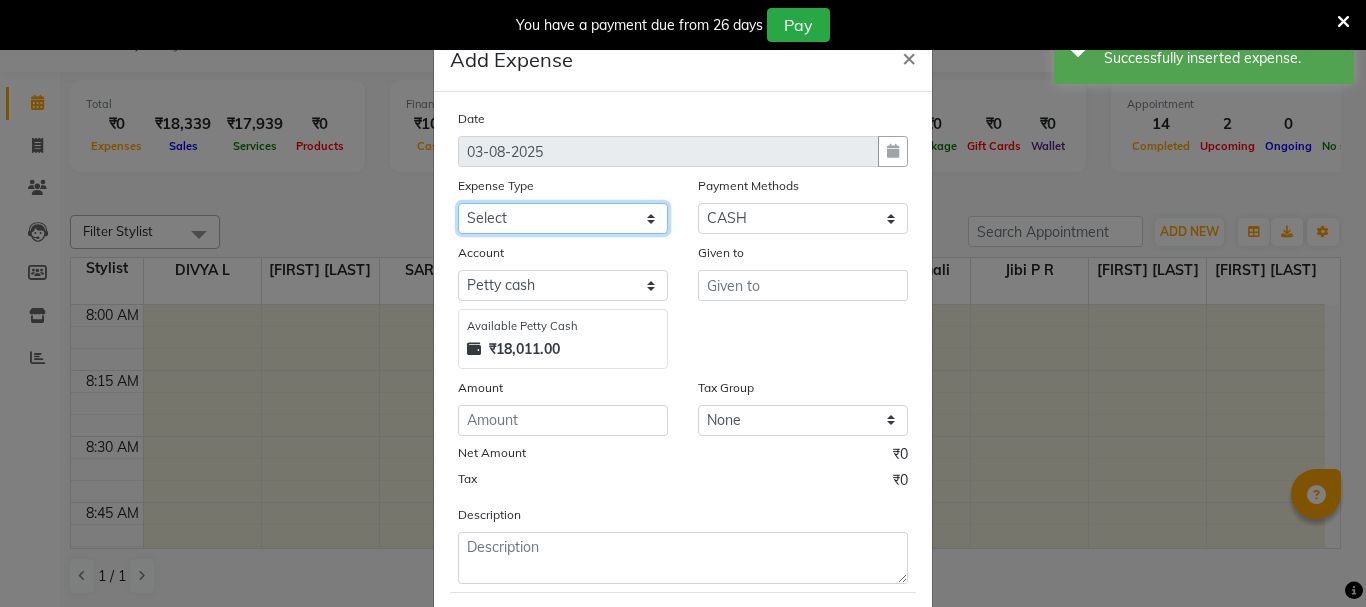 select on "6223" 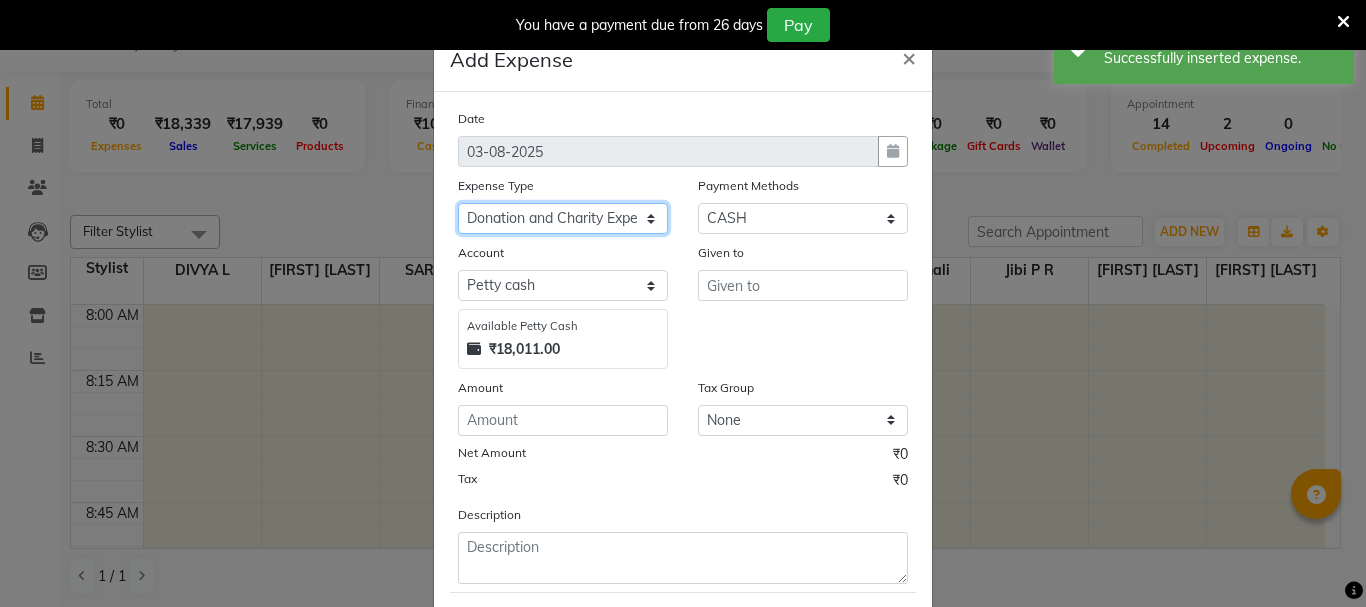 click on "Select ACCOMODATION EXPENSES ADVERTISEMENT SALES PROMOTIONAL EXPENSES Bonus BRIDAL ACCESSORIES REFUND BRIDAL COMMISSION BRIDAL FOOD BRIDAL INCENTIVES BRIDAL ORNAMENTS REFUND BRIDAL TA CASH DEPOSIT RAK BANK COMPUTER ACCESSORIES MOBILE PHONE Donation and Charity Expenses ELECTRICITY CHARGES ELECTRONICS FITTINGS Event Expense FISH FOOD EXPENSES FOOD REFRESHMENT FOR CLIENTS FOOD REFRESHMENT FOR STAFFS Freight And Forwarding Charges FUEL FOR GENERATOR FURNITURE AND EQUIPMENTS Gifts for Clients GIFTS FOR STAFFS GOKULAM CHITS HOSTEL RENT LAUNDRY EXPENSES LICENSE OTHER FEES LOADING UNLOADING CHARGES Medical Expenses MEHNDI PAYMENTS MISCELLANEOUS EXPENSES NEWSPAPER PERIODICALS Ornaments Maintenance Expense OVERTIME ALLOWANCES Payment For Pest Control Perfomance based incentives POSTAGE COURIER CHARGES Printing PRINTING STATIONERY EXPENSES PROFESSIONAL TAX REPAIRS MAINTENANCE ROUND OFF Salary SALARY ADVANCE Sales Incentives Membership Card SALES INCENTIVES PRODUCT SALES INCENTIVES SERVICES SALON ESSENTIALS SALON RENT" 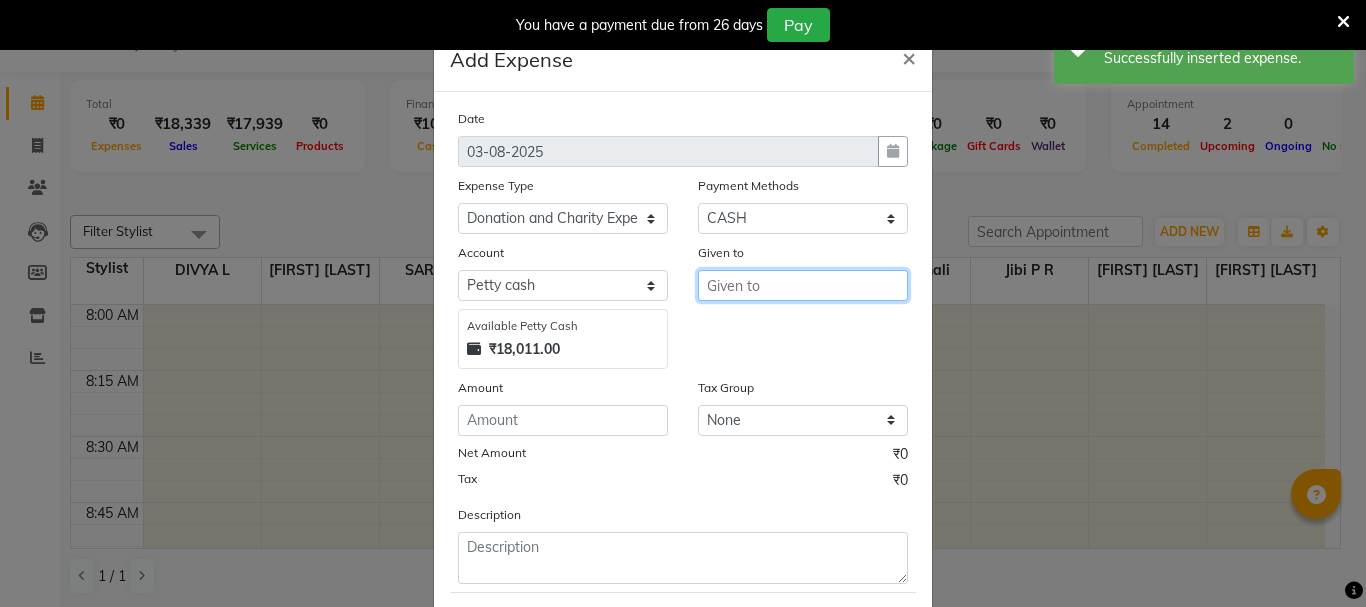 click at bounding box center [803, 285] 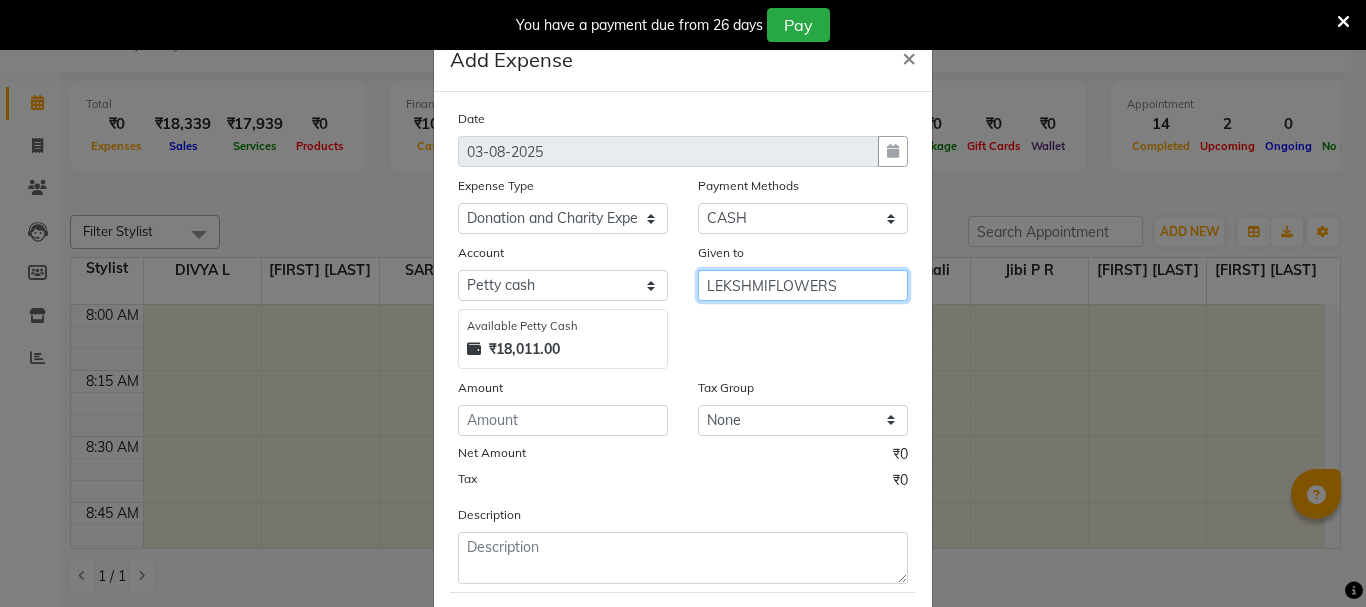 type on "LEKSHMIFLOWERS" 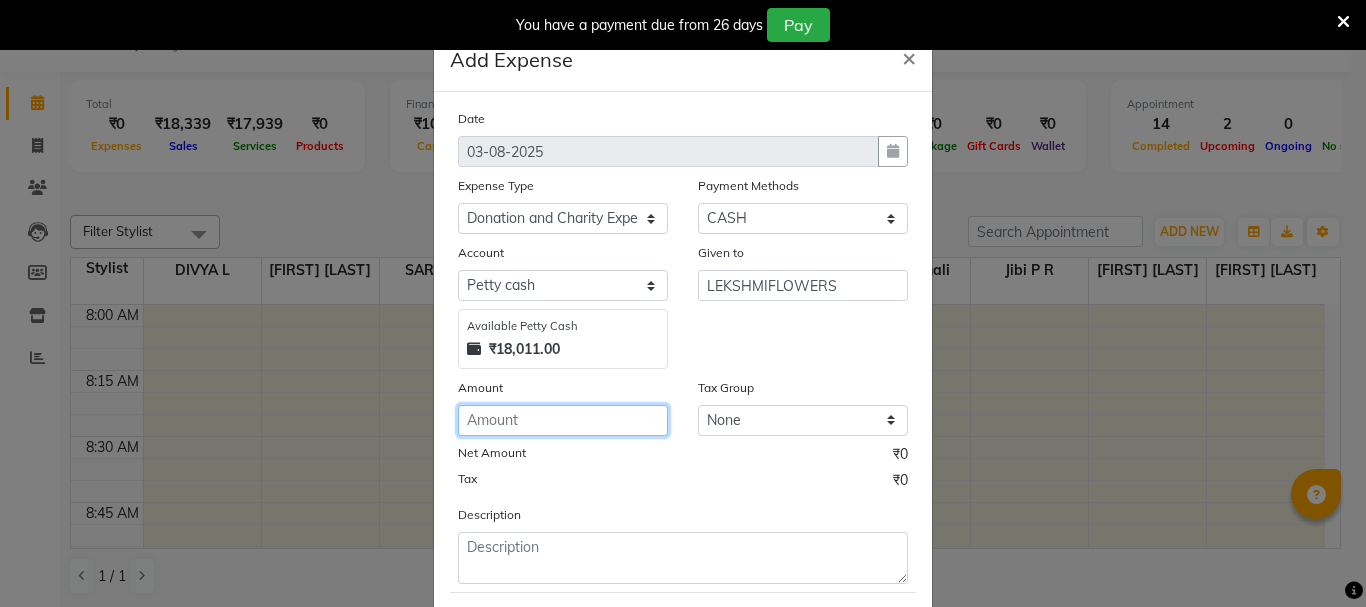 click 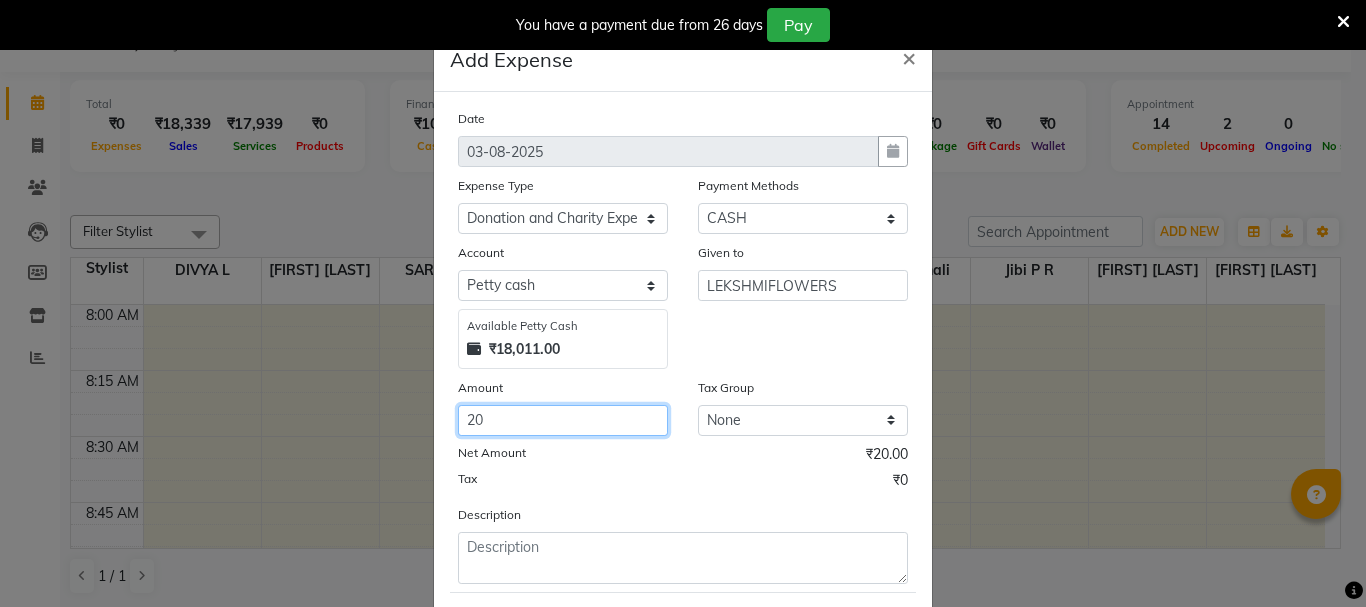 type on "20" 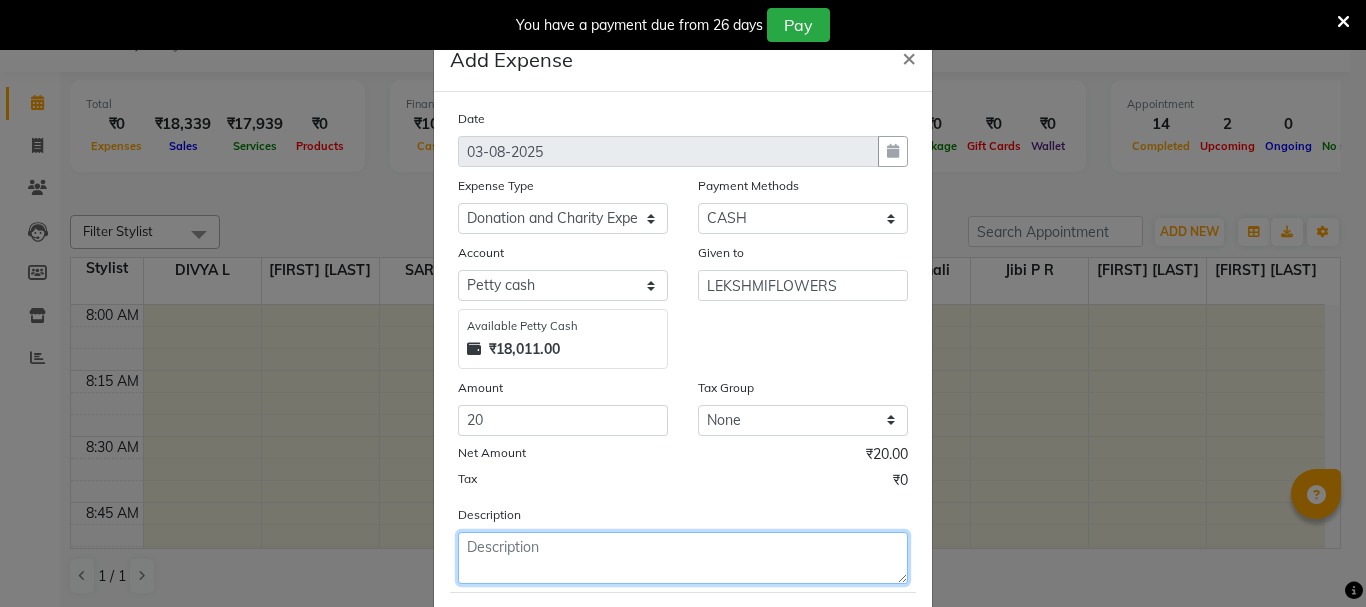 click 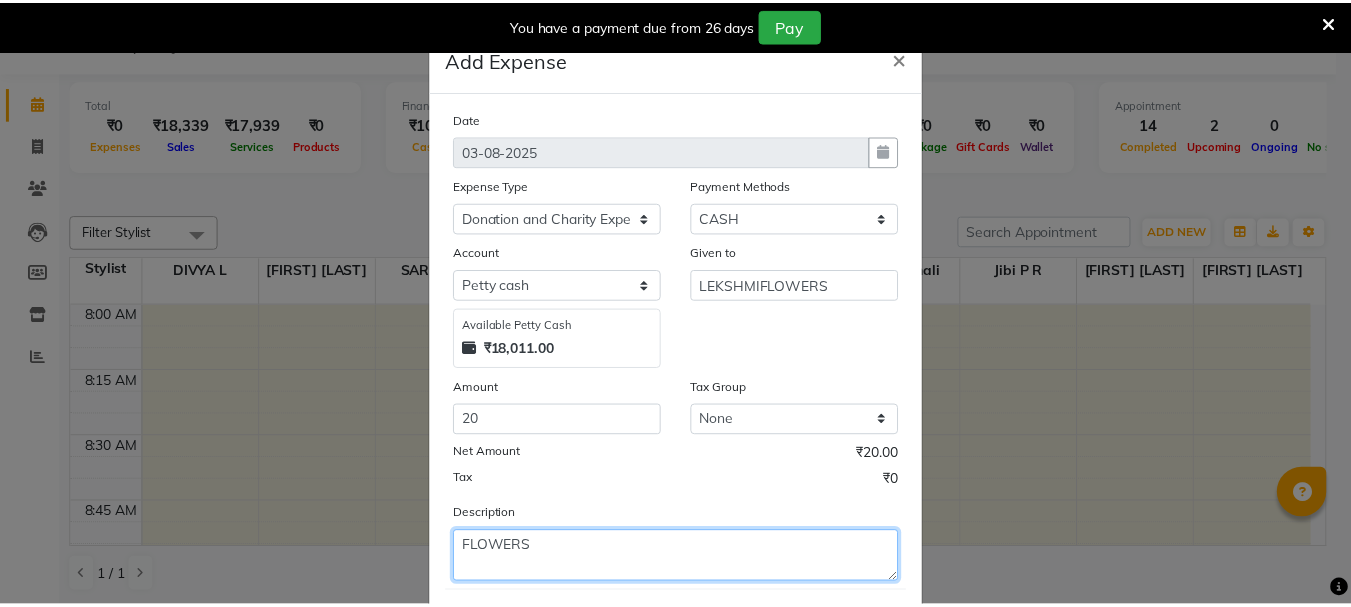 scroll, scrollTop: 109, scrollLeft: 0, axis: vertical 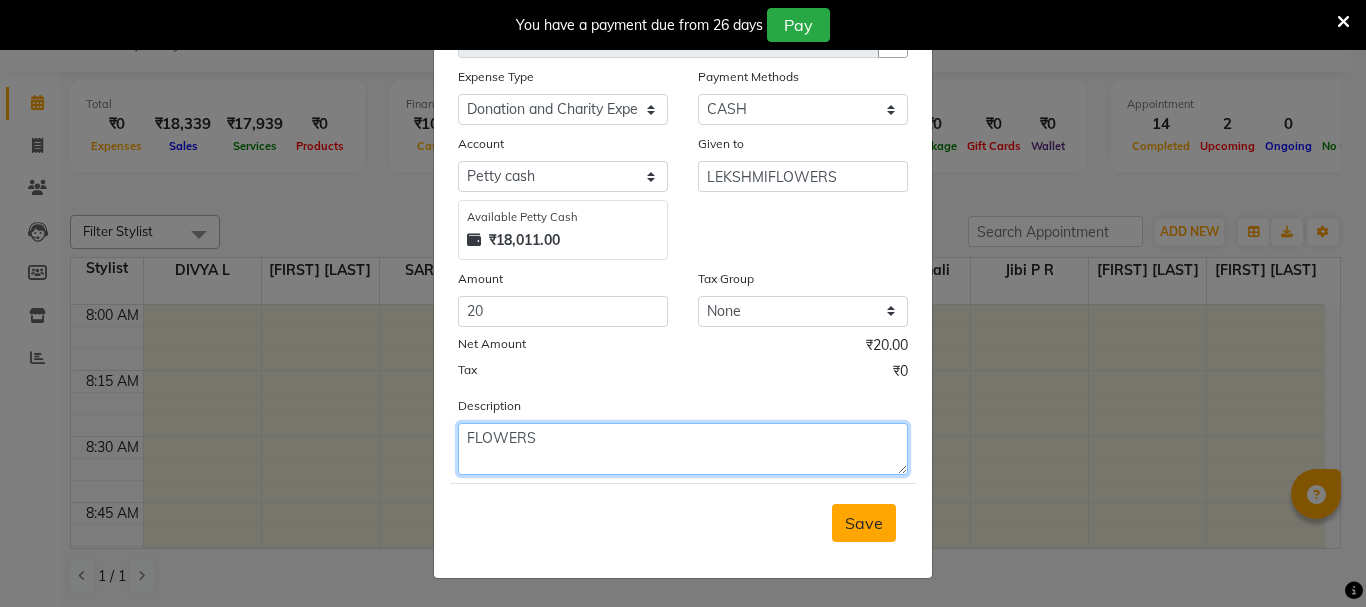 type on "FLOWERS" 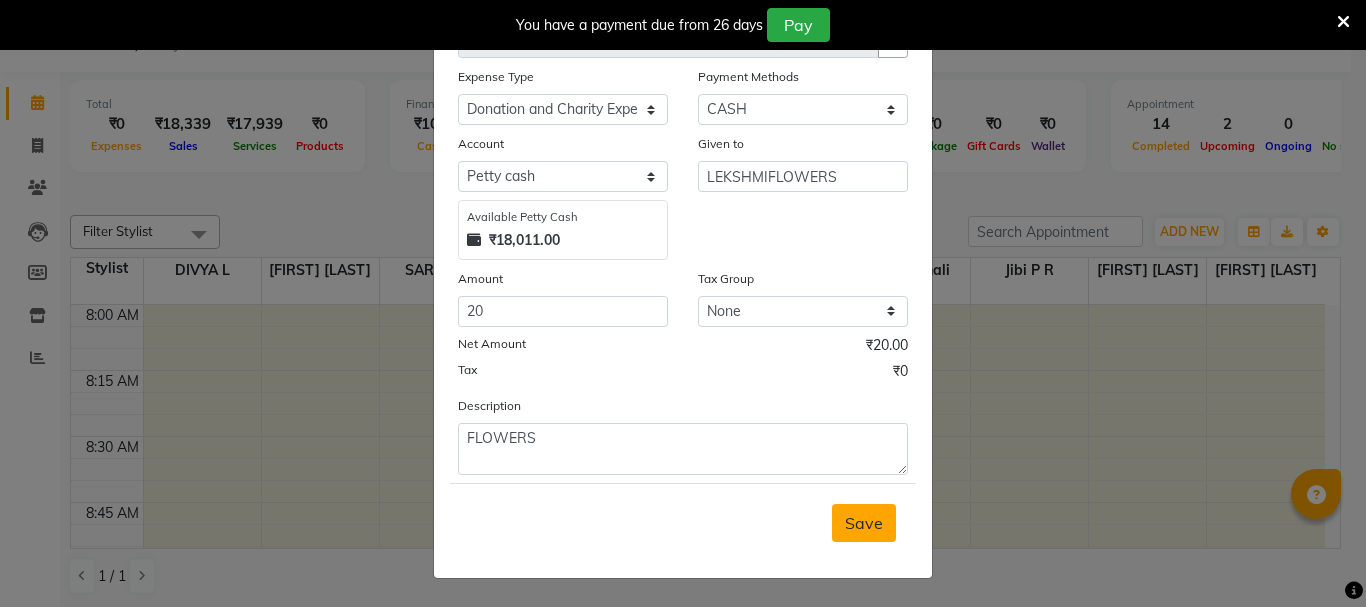 click on "Save" at bounding box center [864, 523] 